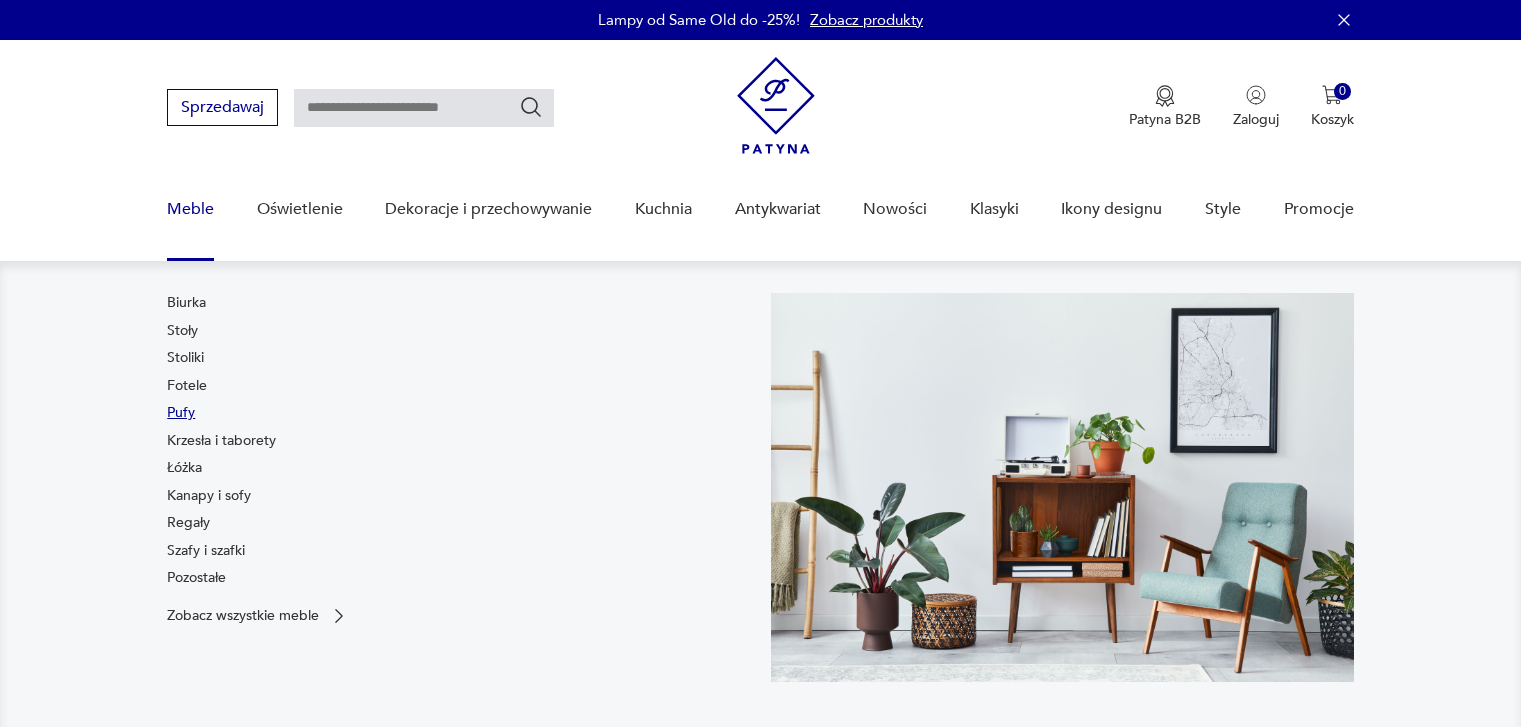 scroll, scrollTop: 0, scrollLeft: 0, axis: both 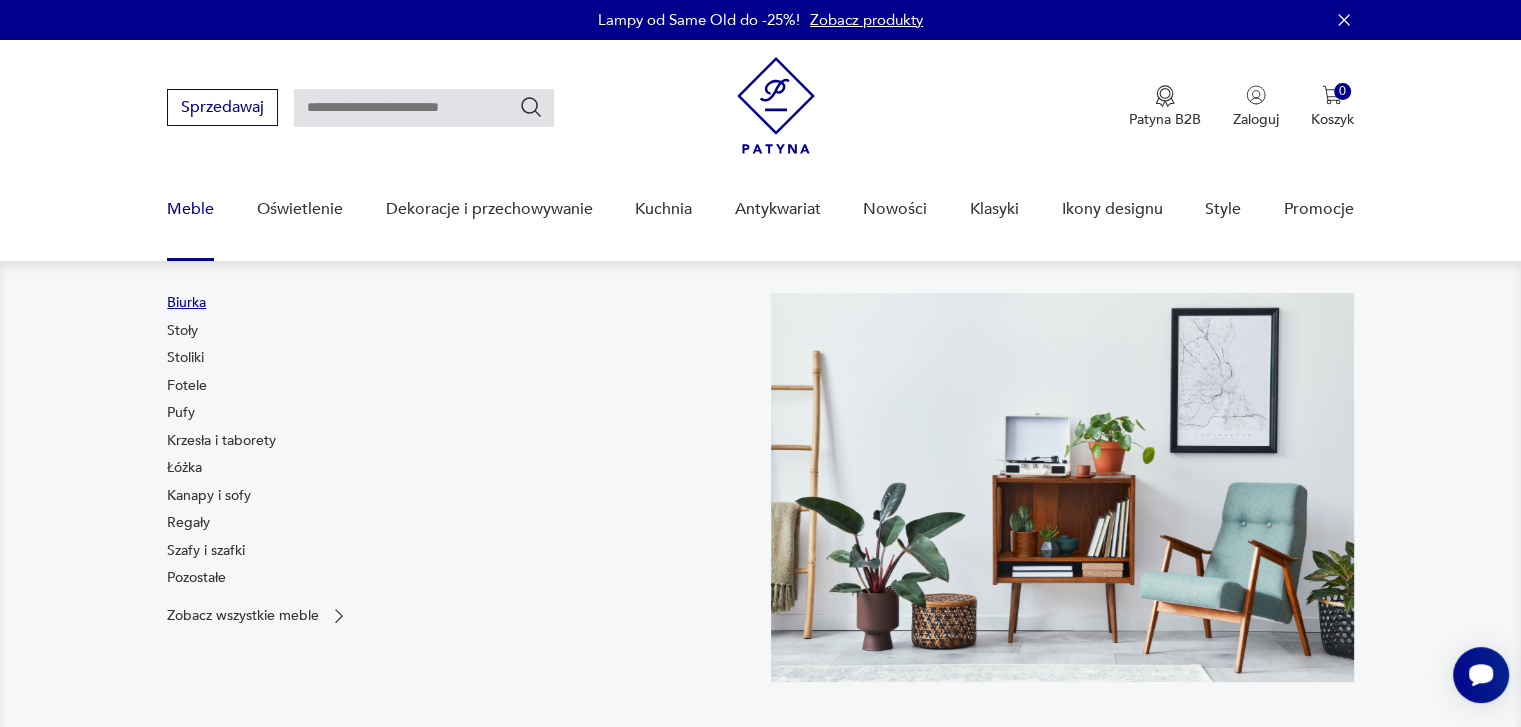 click on "Biurka" at bounding box center (186, 303) 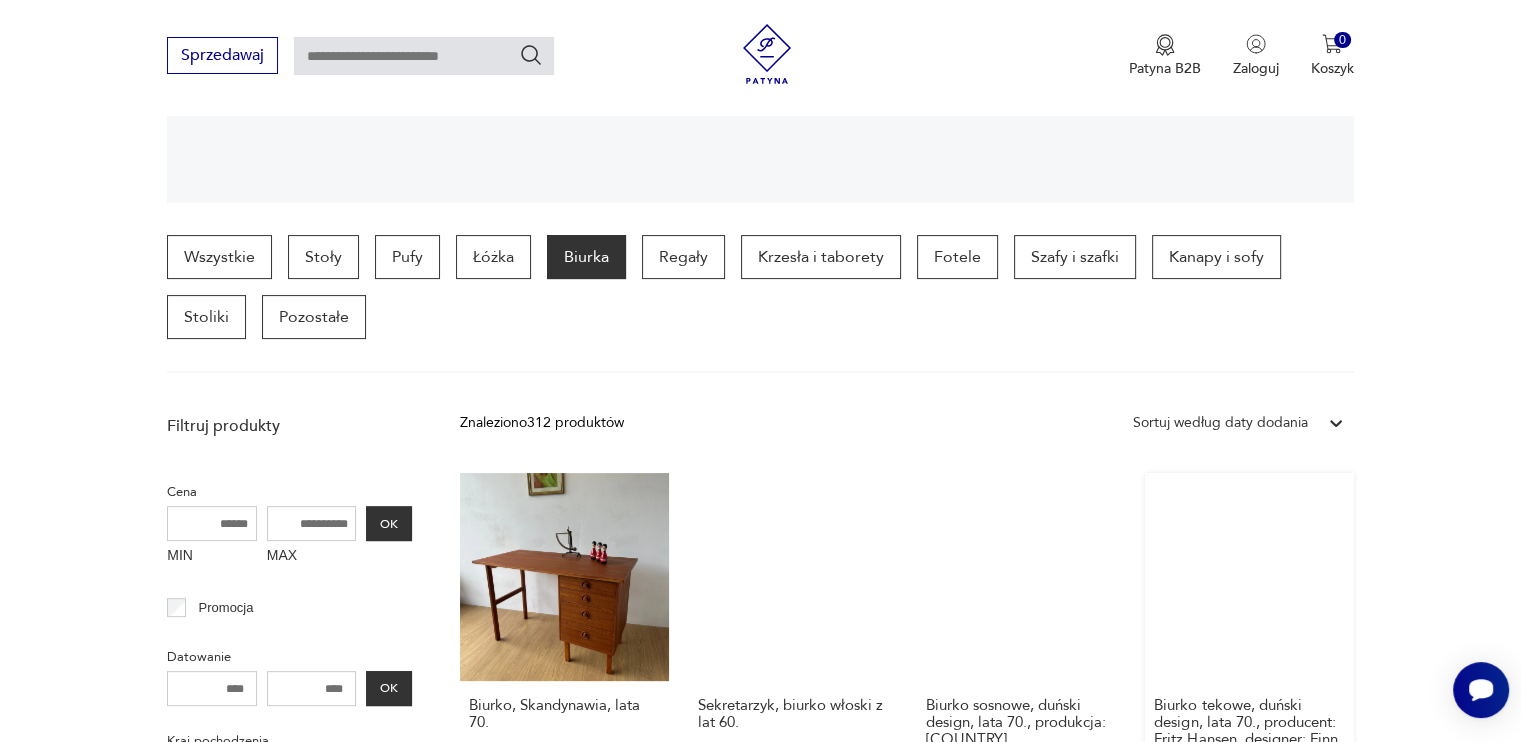scroll, scrollTop: 529, scrollLeft: 0, axis: vertical 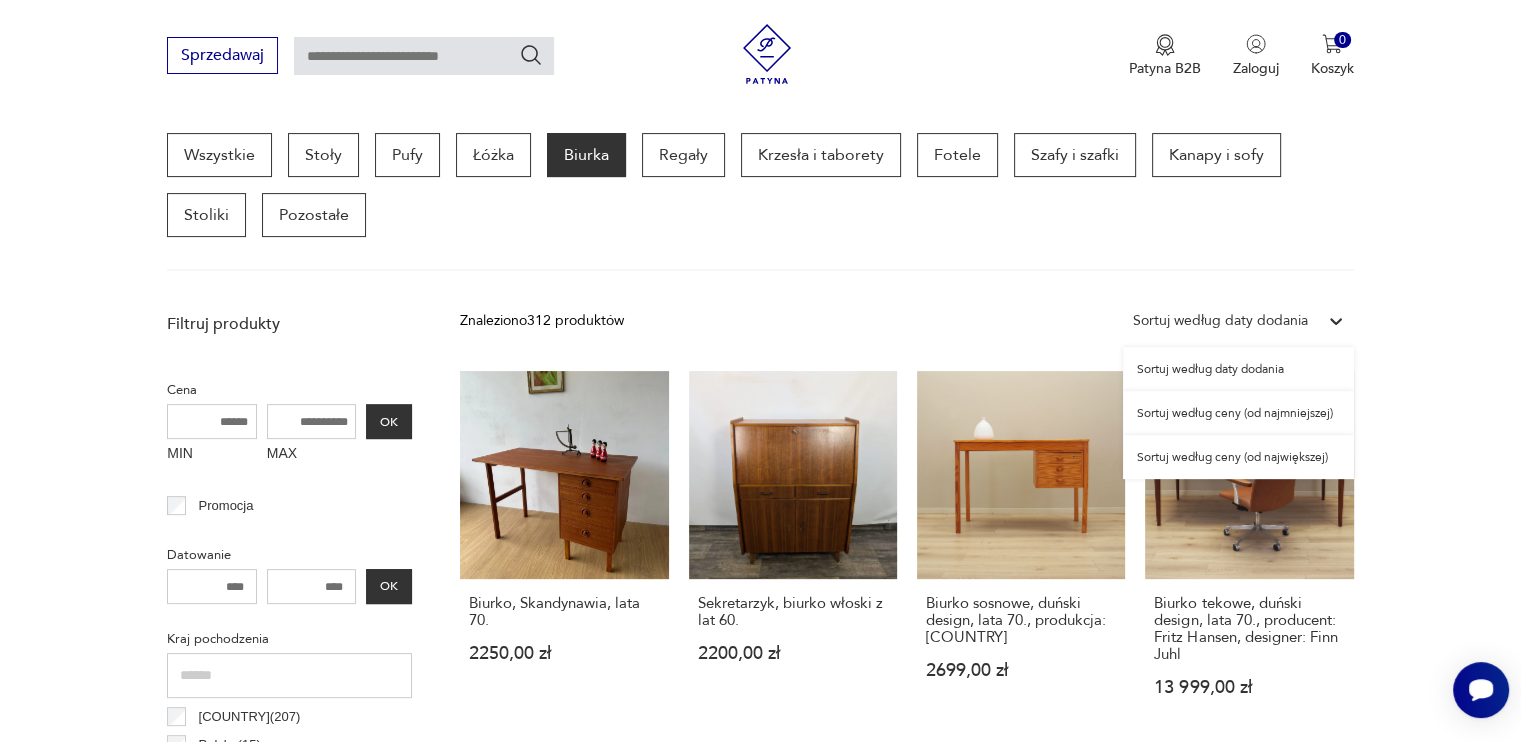 click on "Sortuj według daty dodania" at bounding box center [1220, 321] 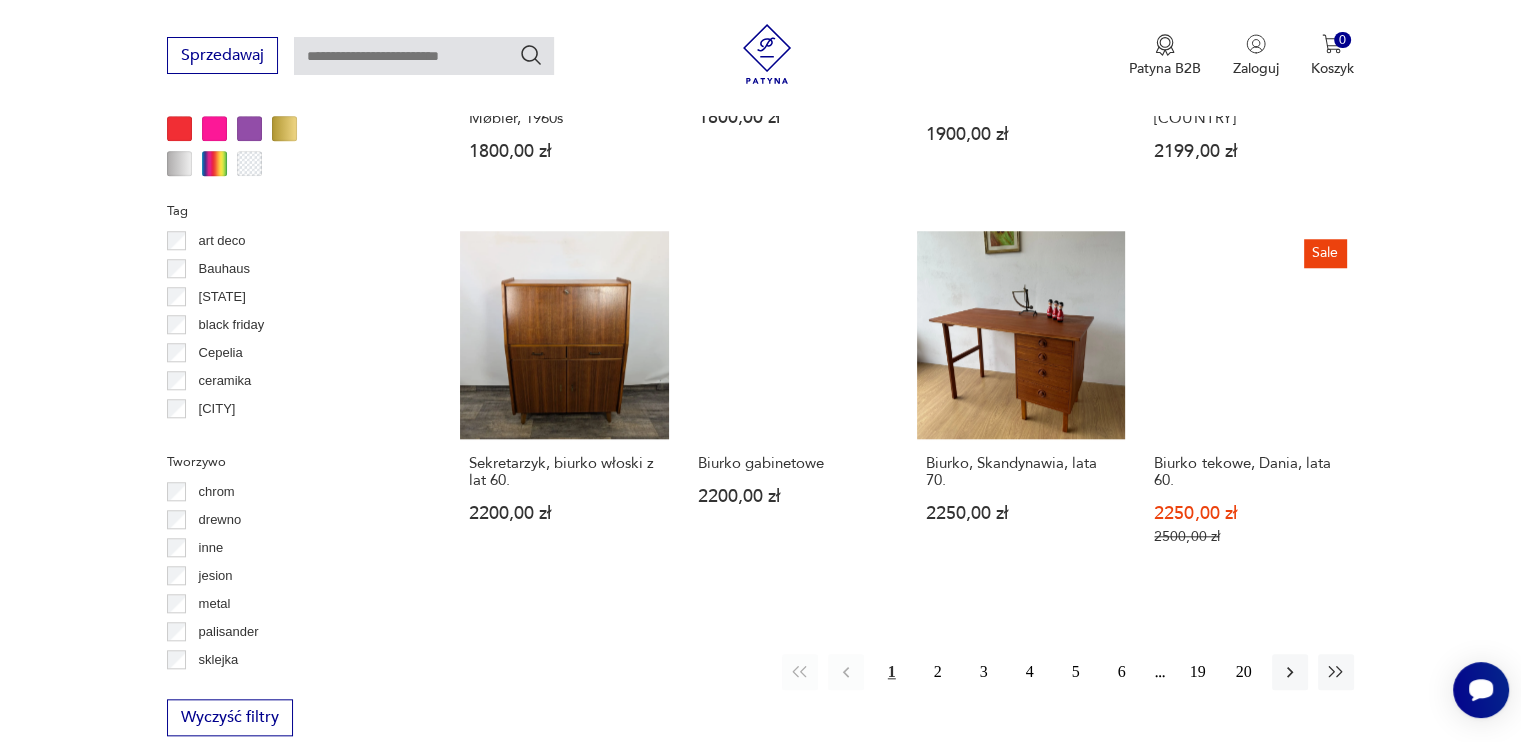 scroll, scrollTop: 1830, scrollLeft: 0, axis: vertical 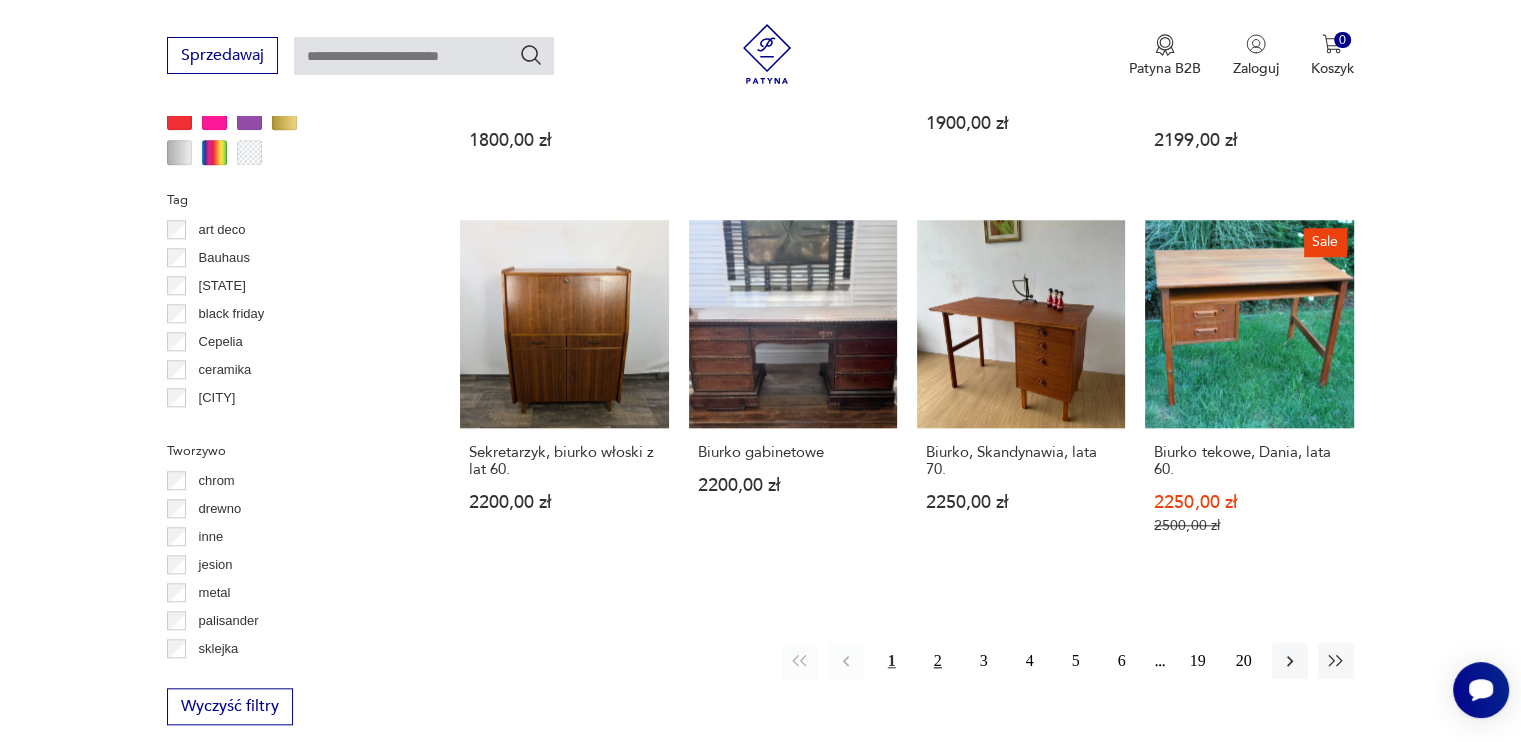 click on "2" at bounding box center [938, 661] 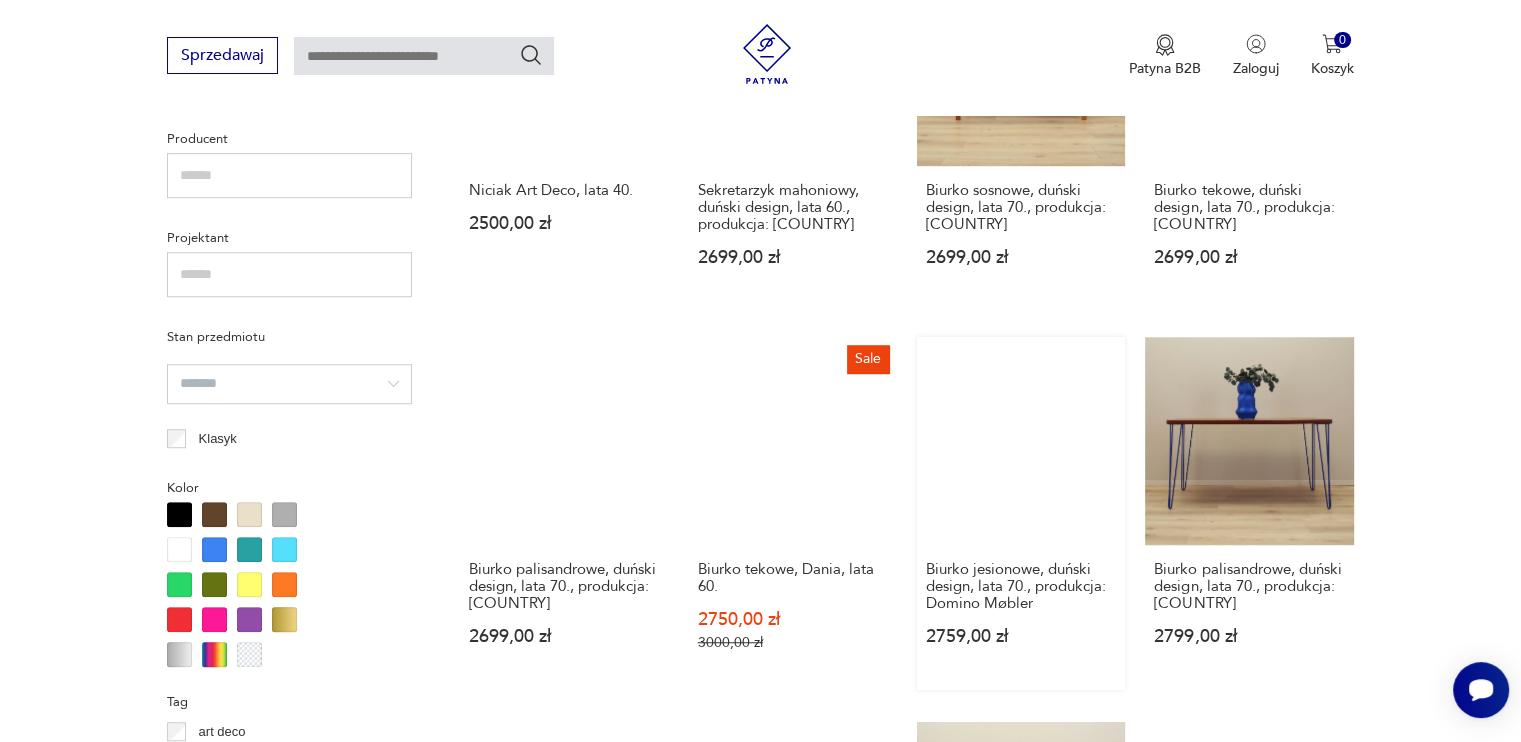 scroll, scrollTop: 1330, scrollLeft: 0, axis: vertical 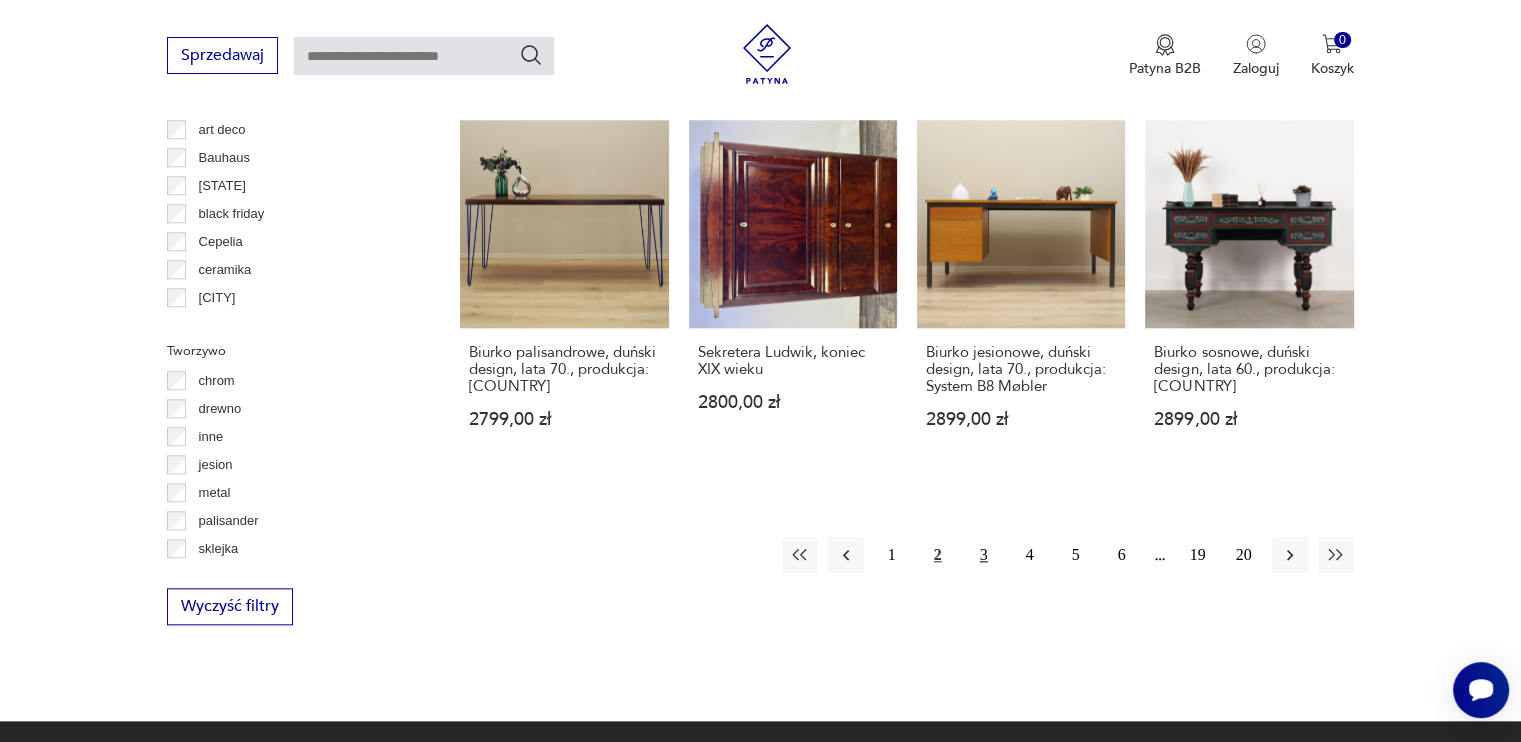click on "3" at bounding box center [984, 555] 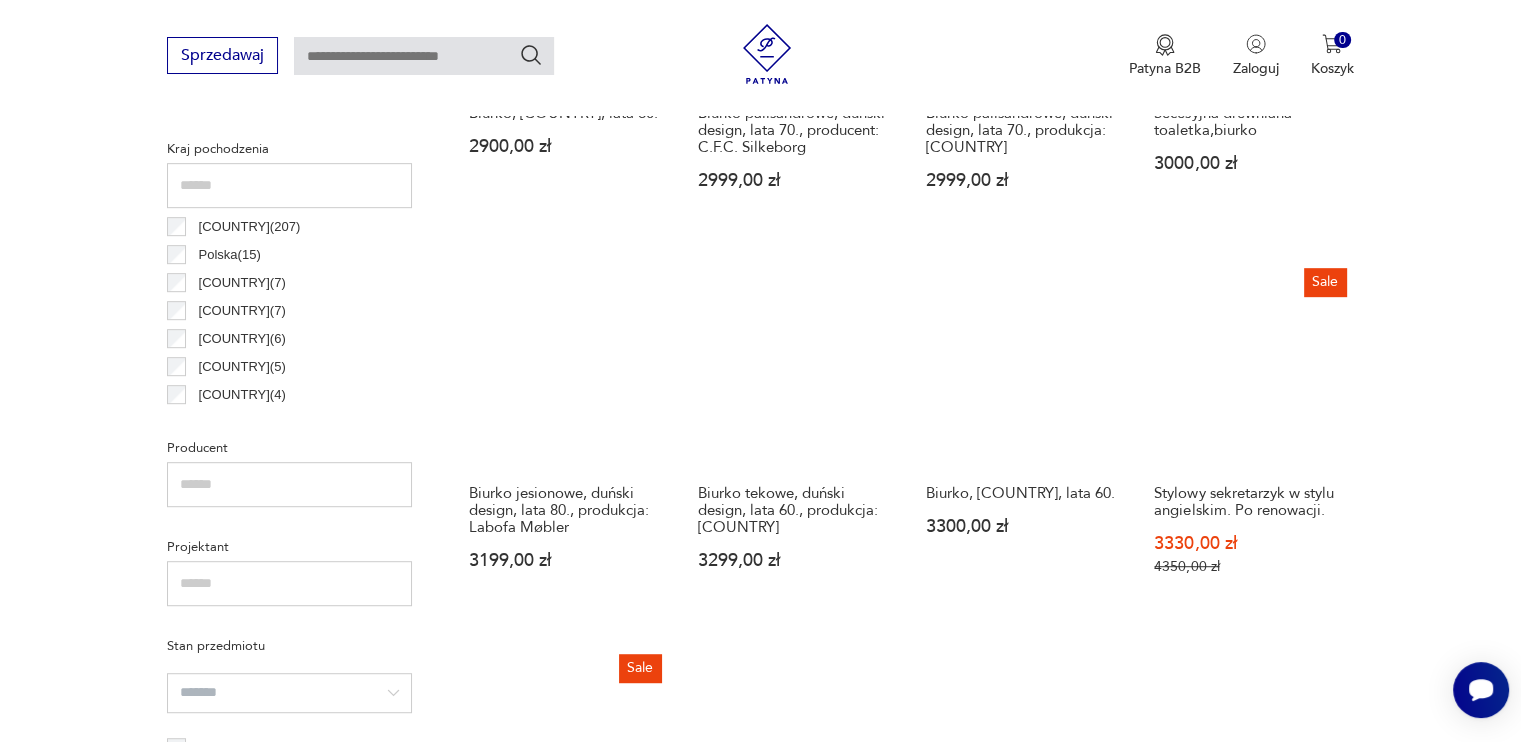 scroll, scrollTop: 1030, scrollLeft: 0, axis: vertical 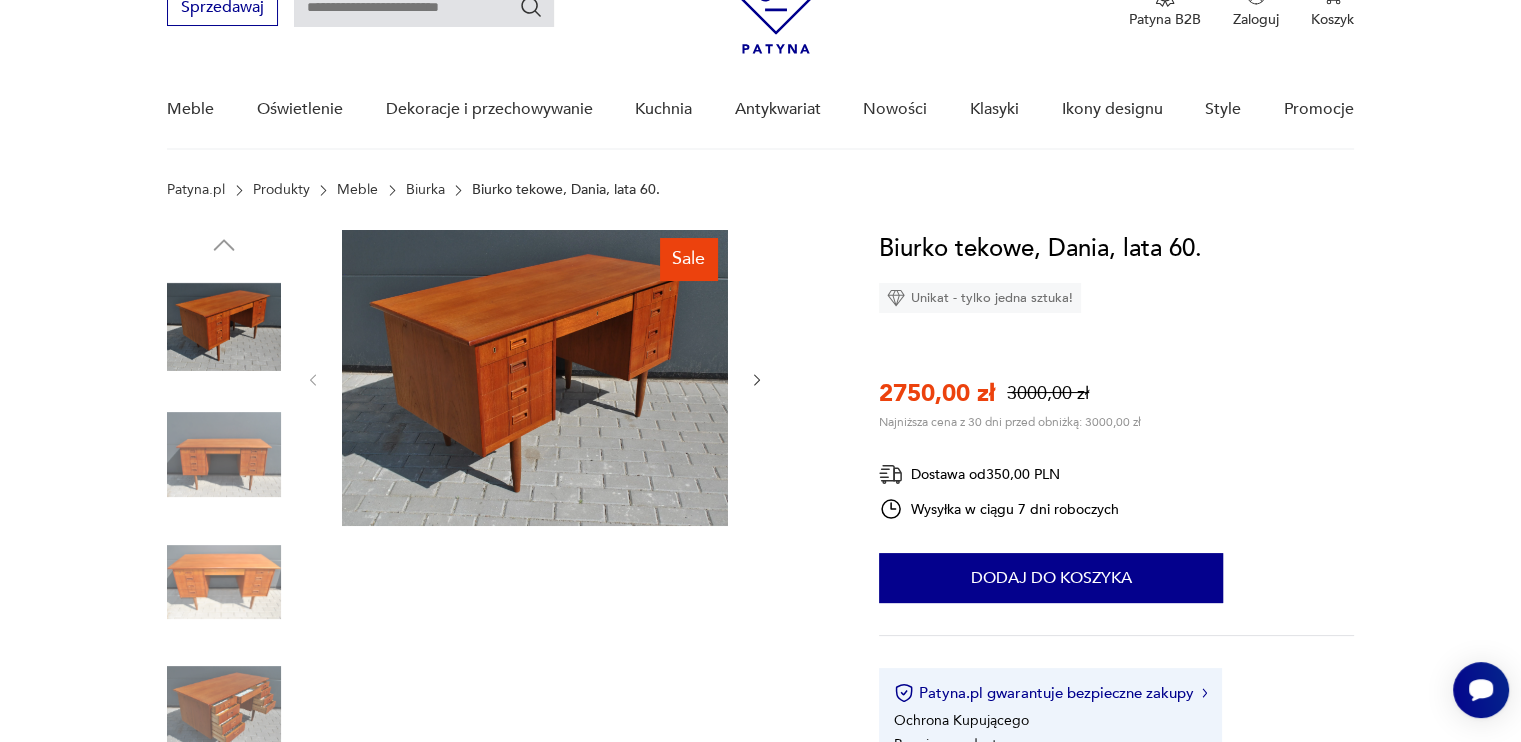 click at bounding box center (224, 455) 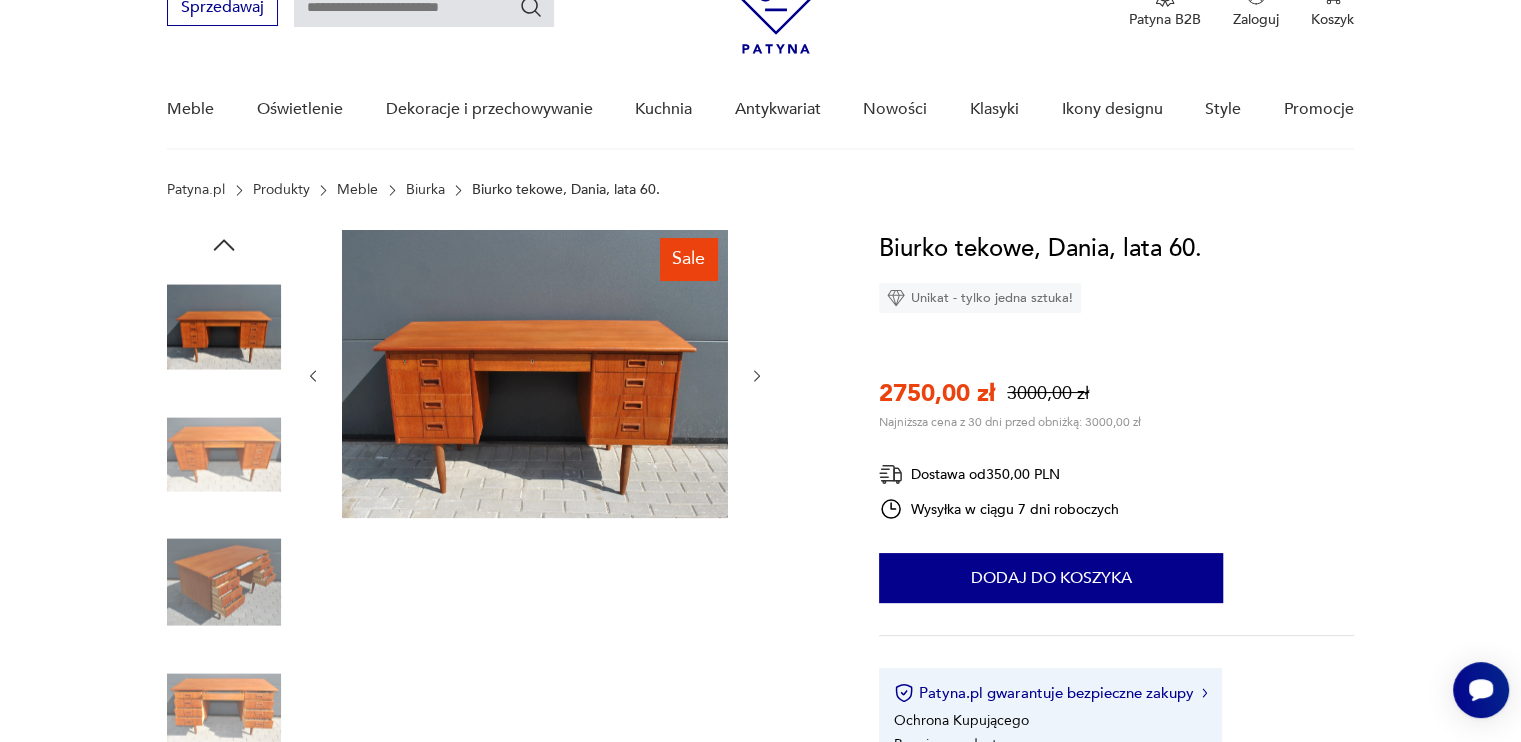 click at bounding box center [224, 455] 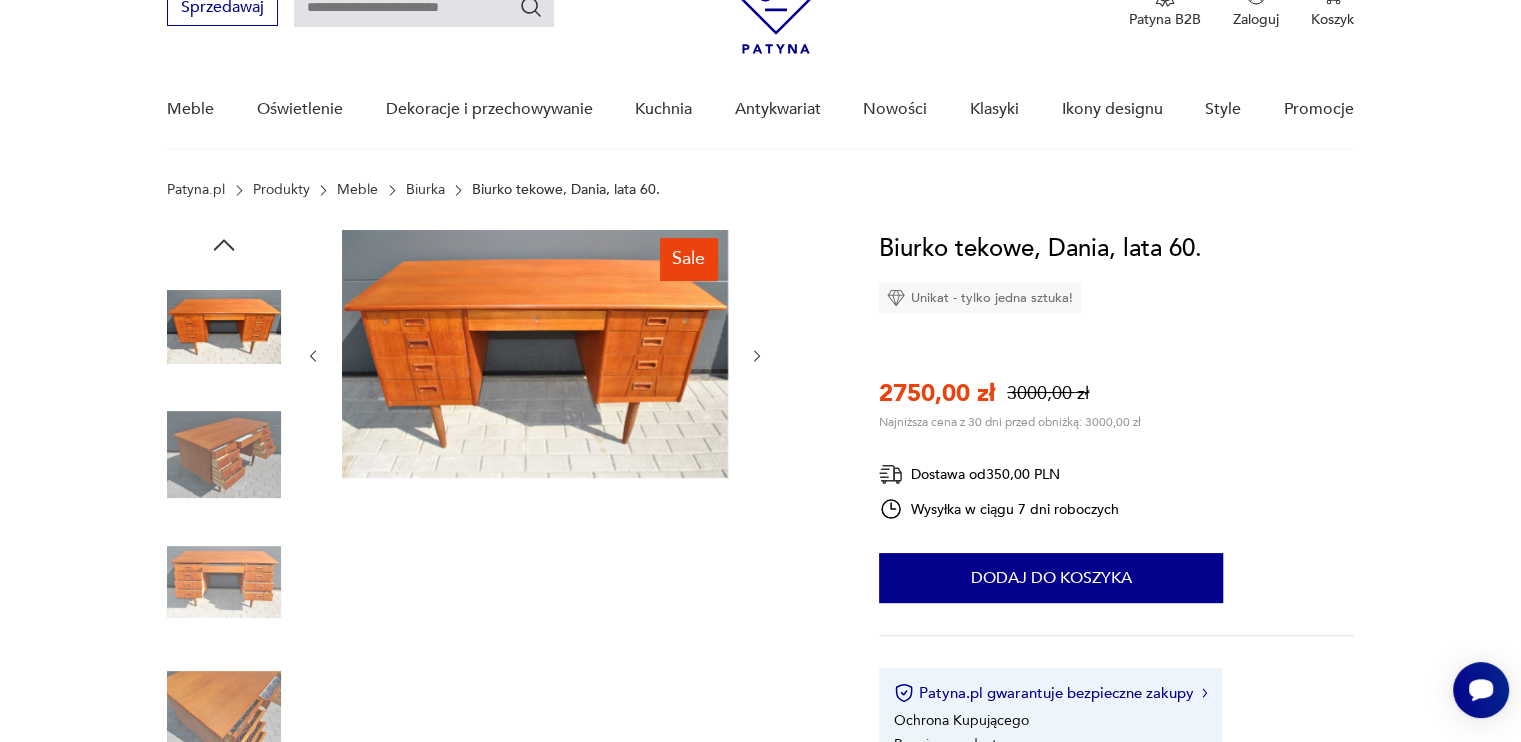 click at bounding box center [224, 455] 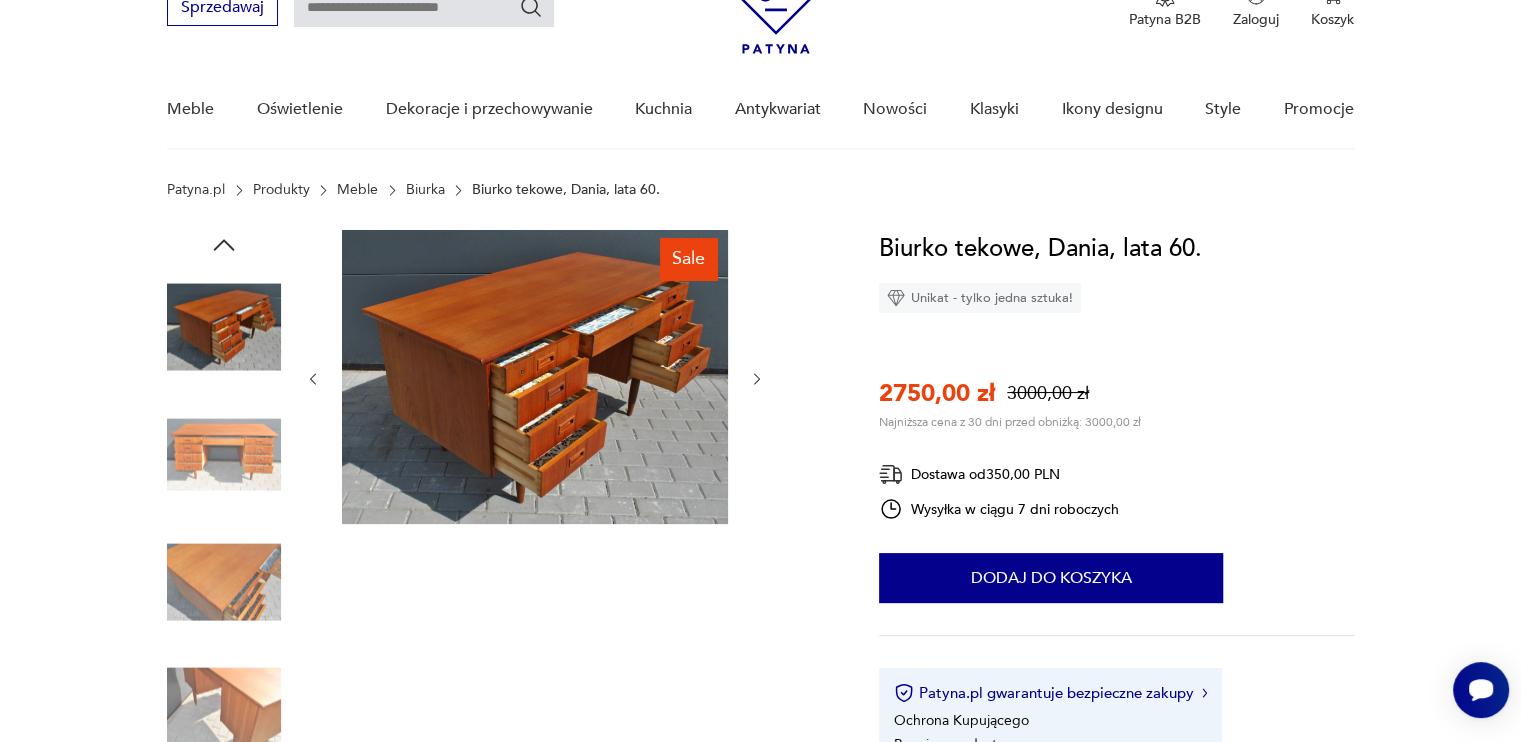 click at bounding box center (224, 455) 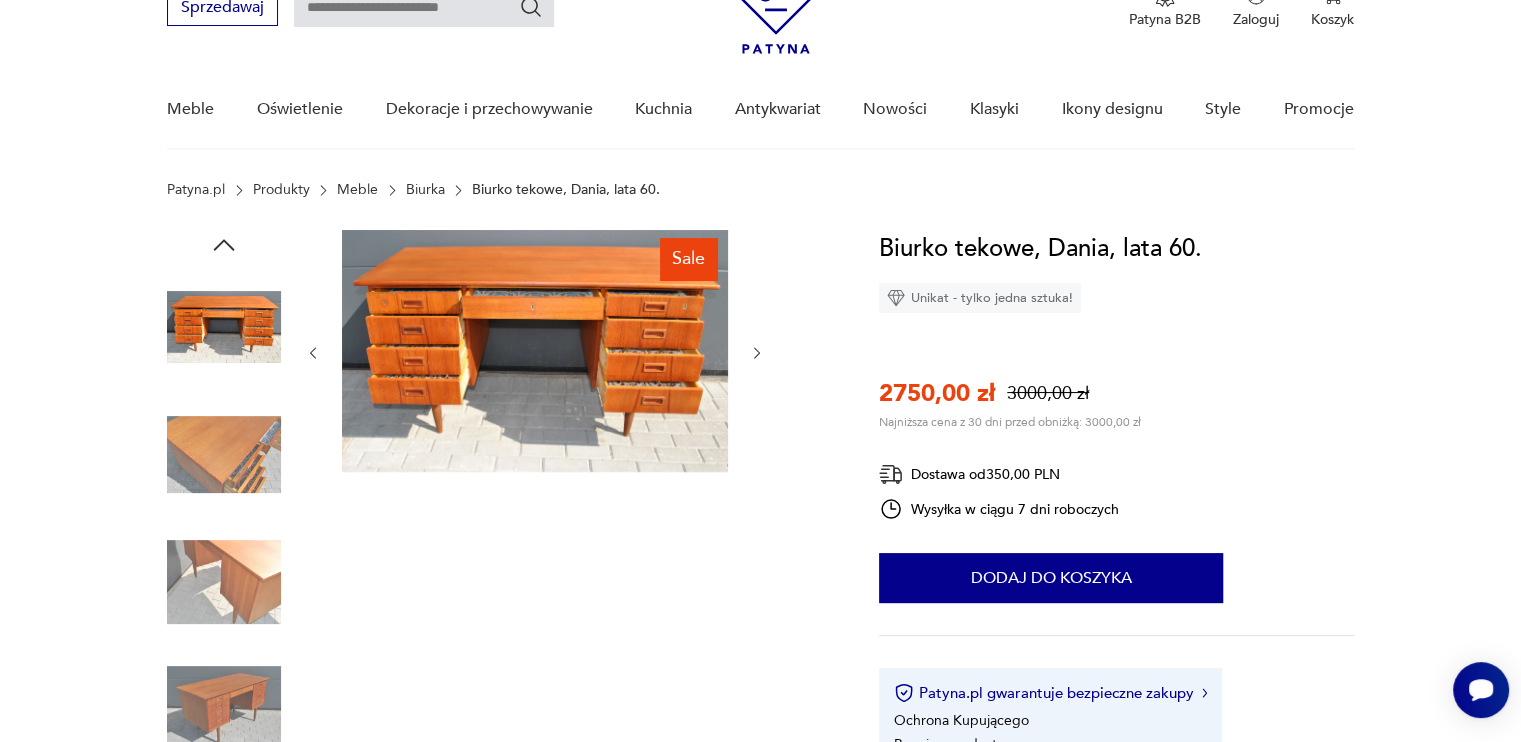 click at bounding box center [224, 455] 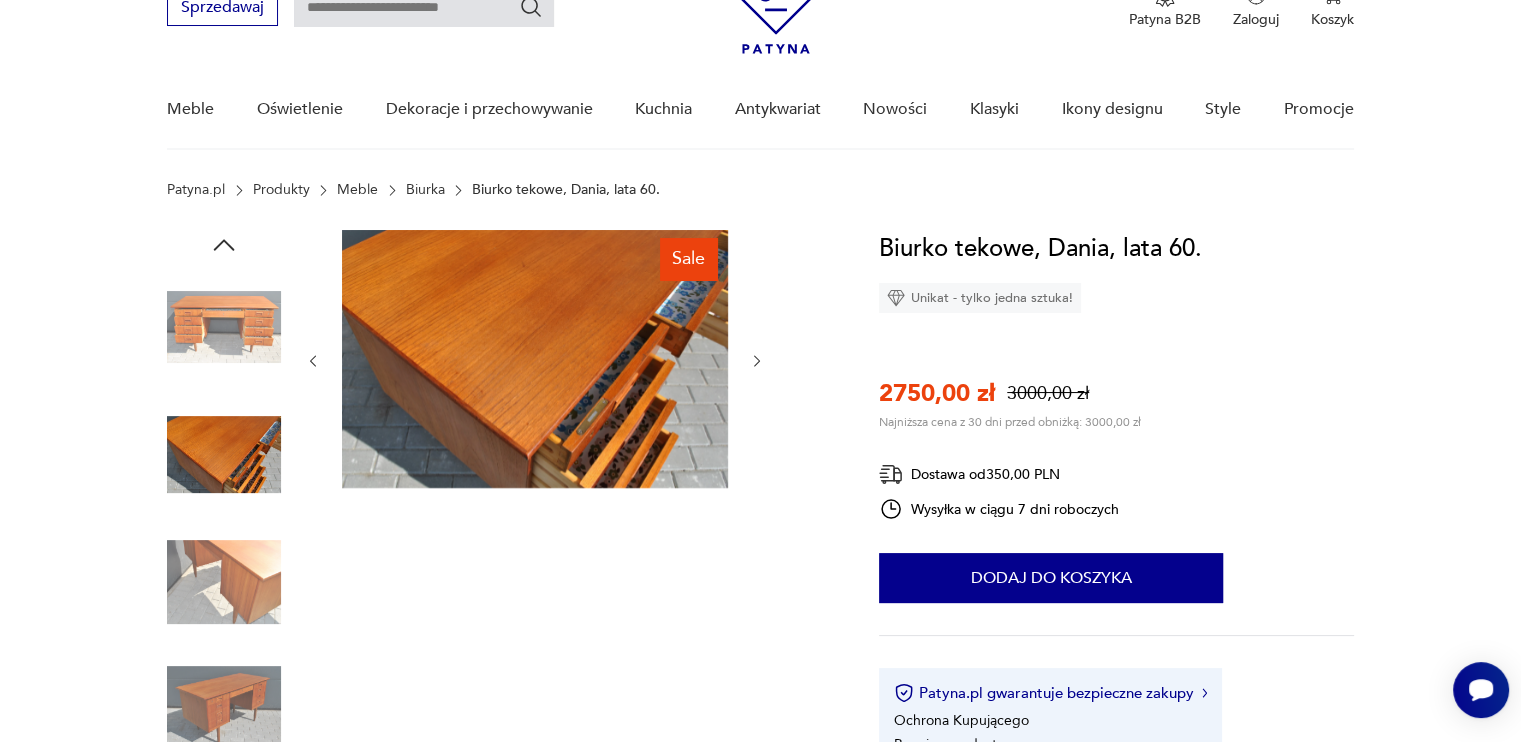 click at bounding box center [224, 455] 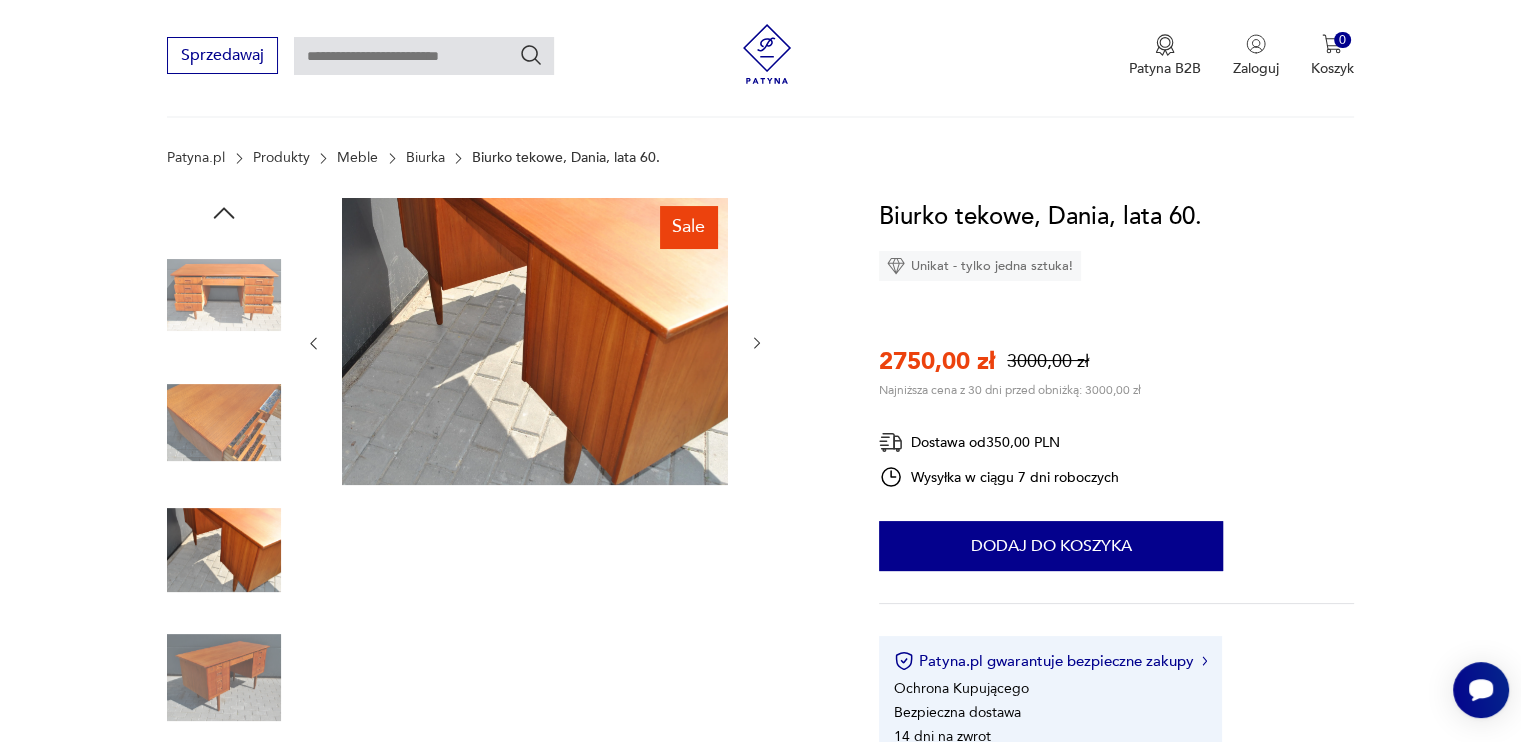 scroll, scrollTop: 0, scrollLeft: 0, axis: both 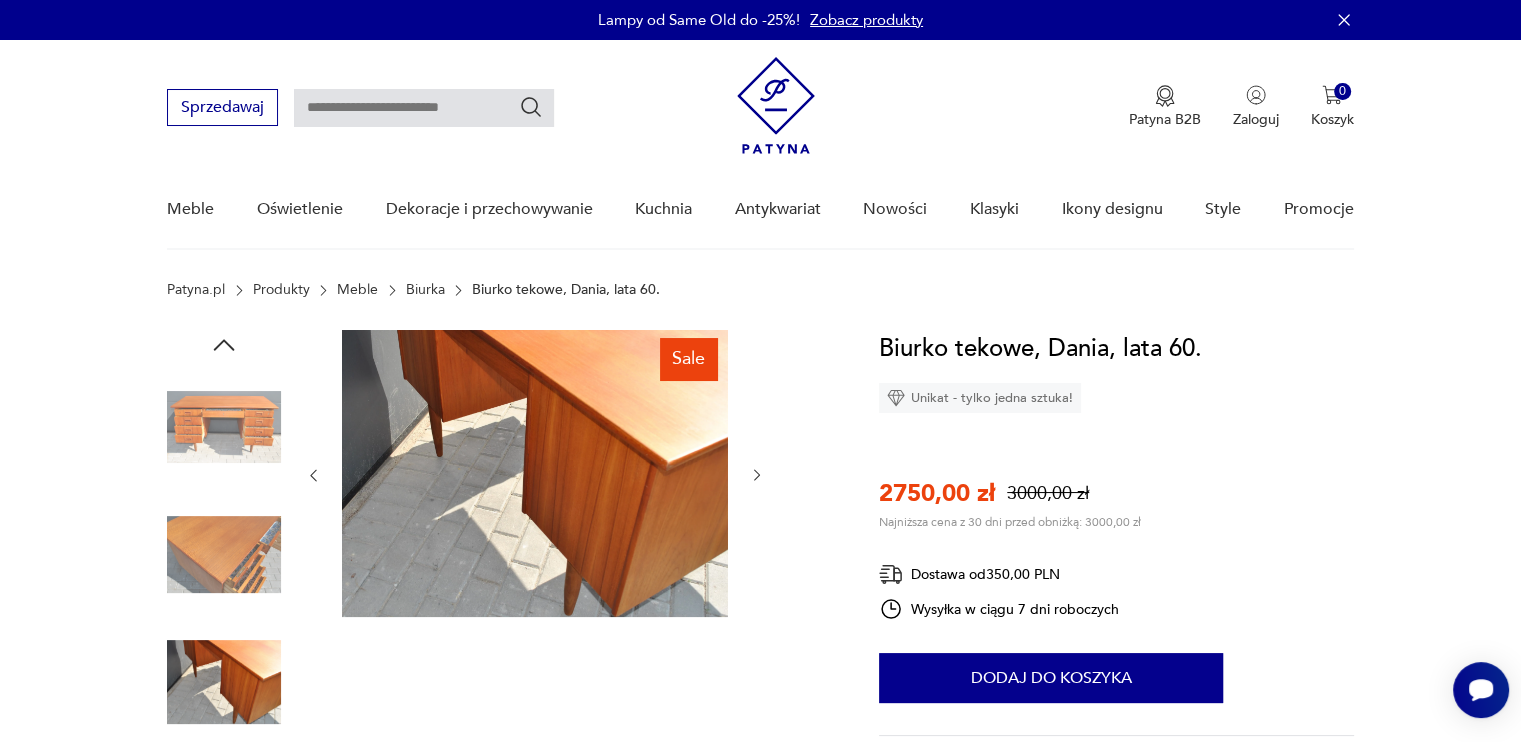 click at bounding box center (0, 0) 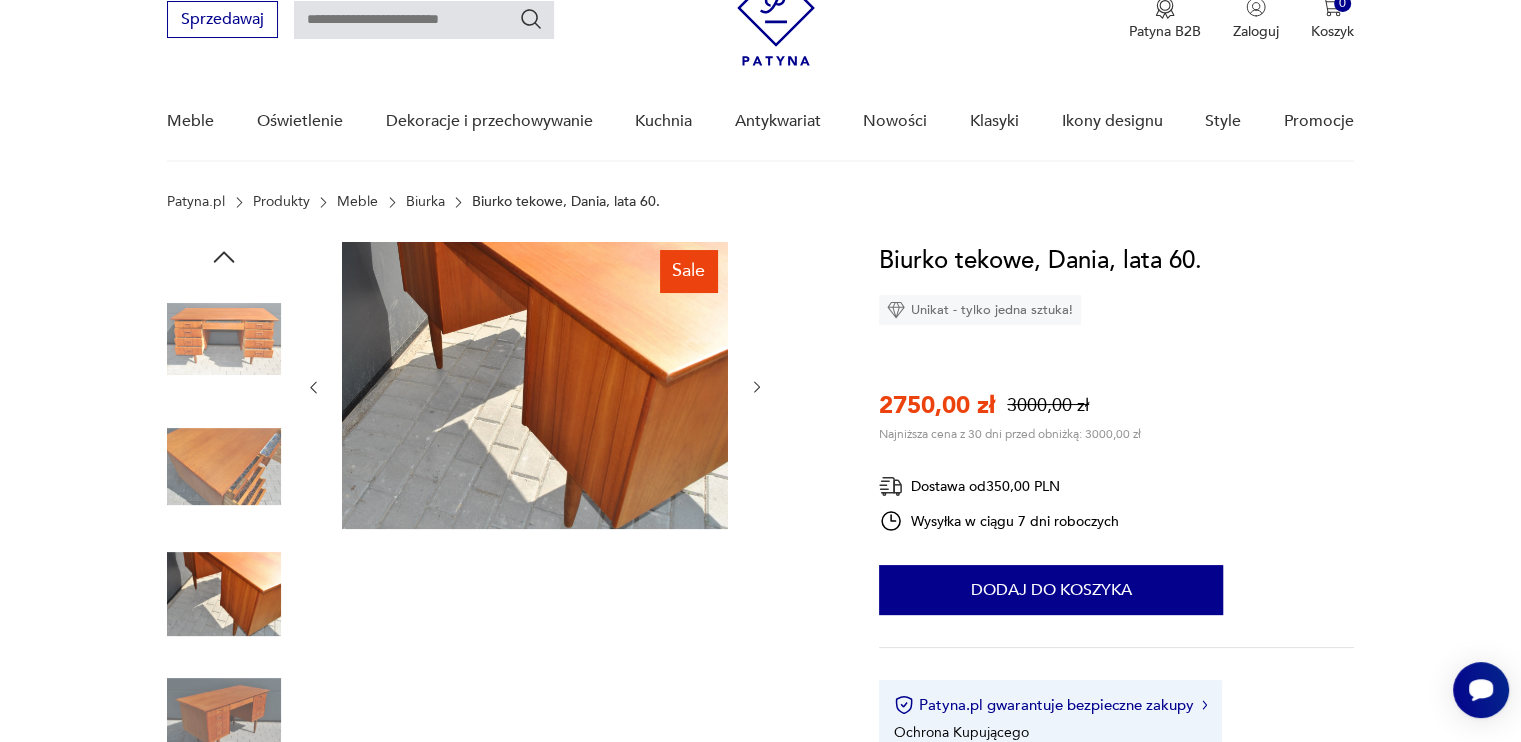 scroll, scrollTop: 100, scrollLeft: 0, axis: vertical 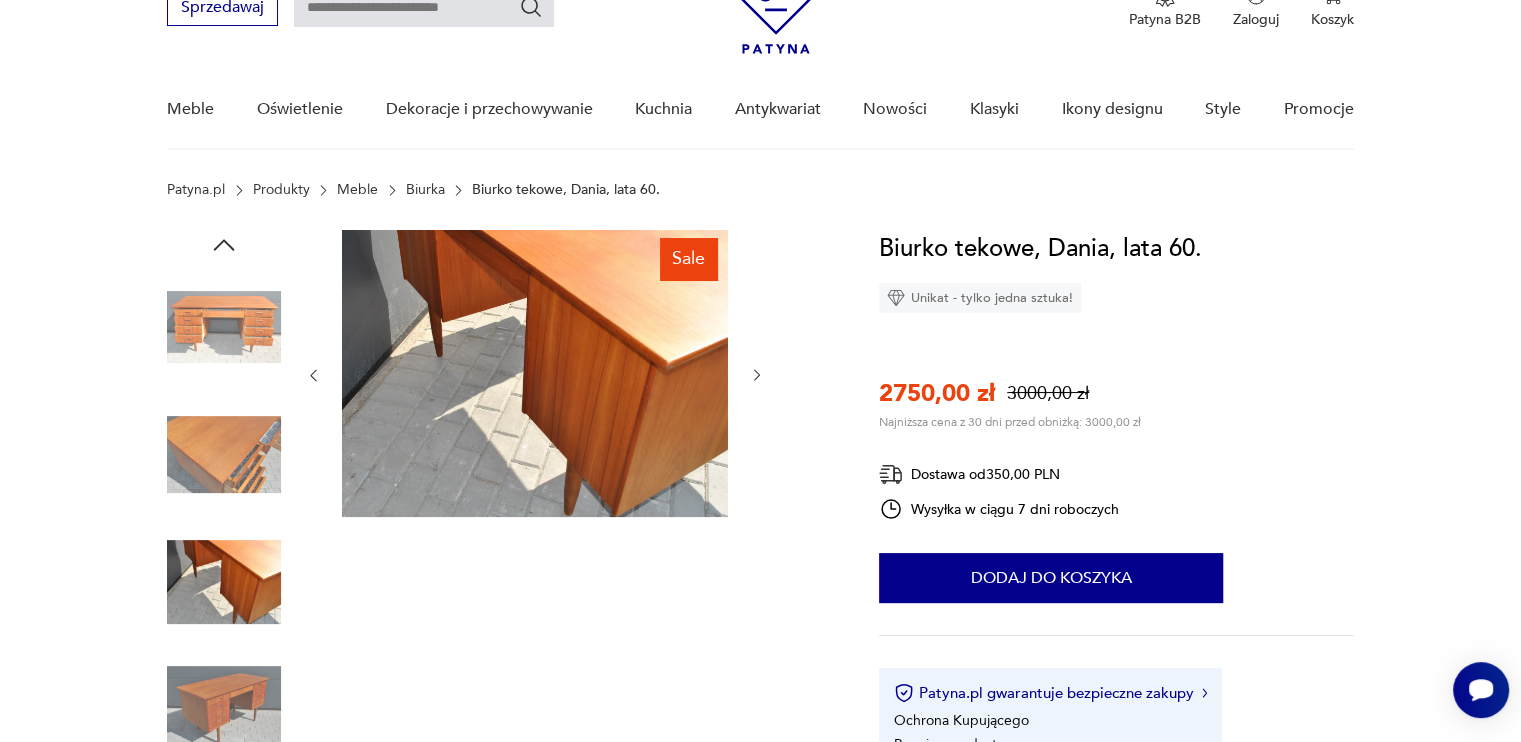 click at bounding box center [0, 0] 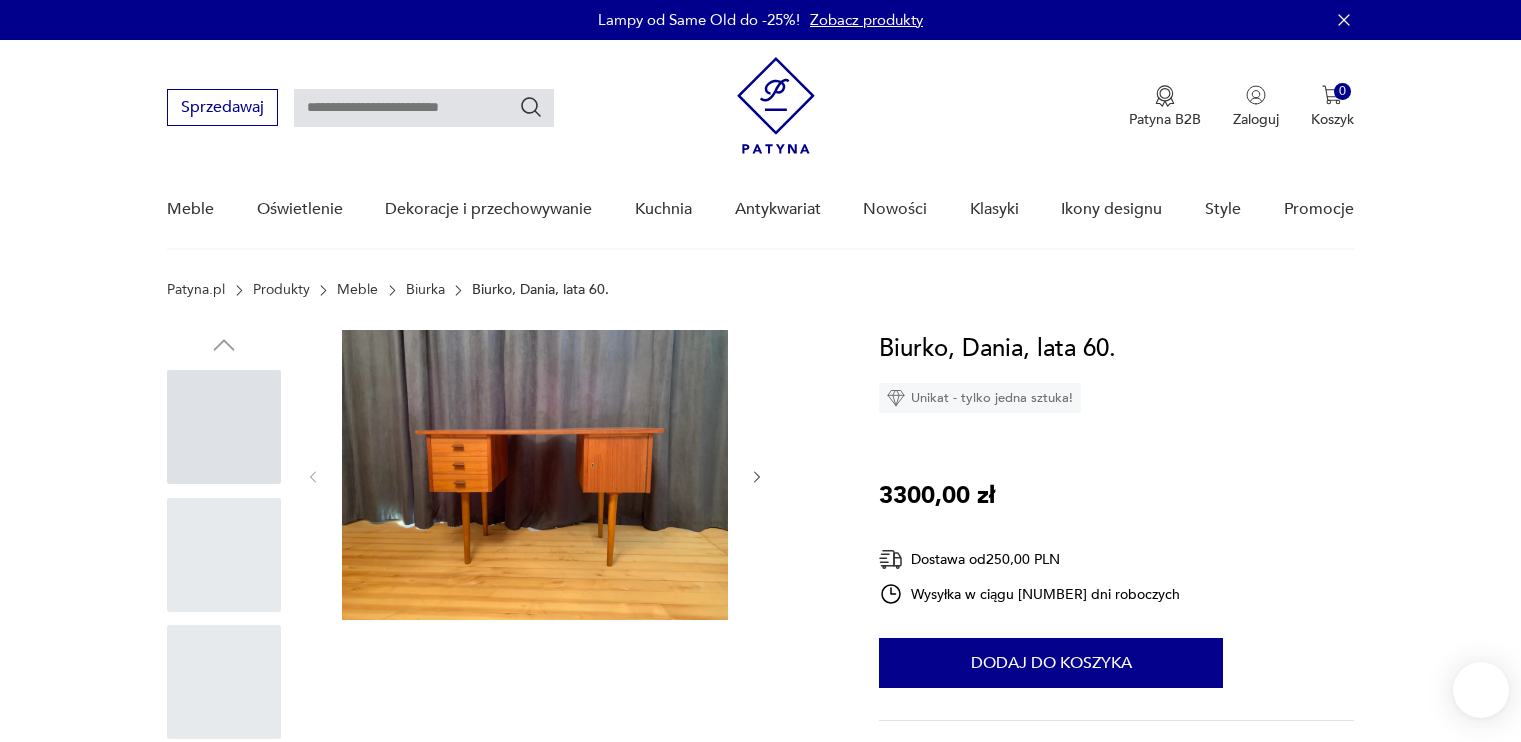 scroll, scrollTop: 0, scrollLeft: 0, axis: both 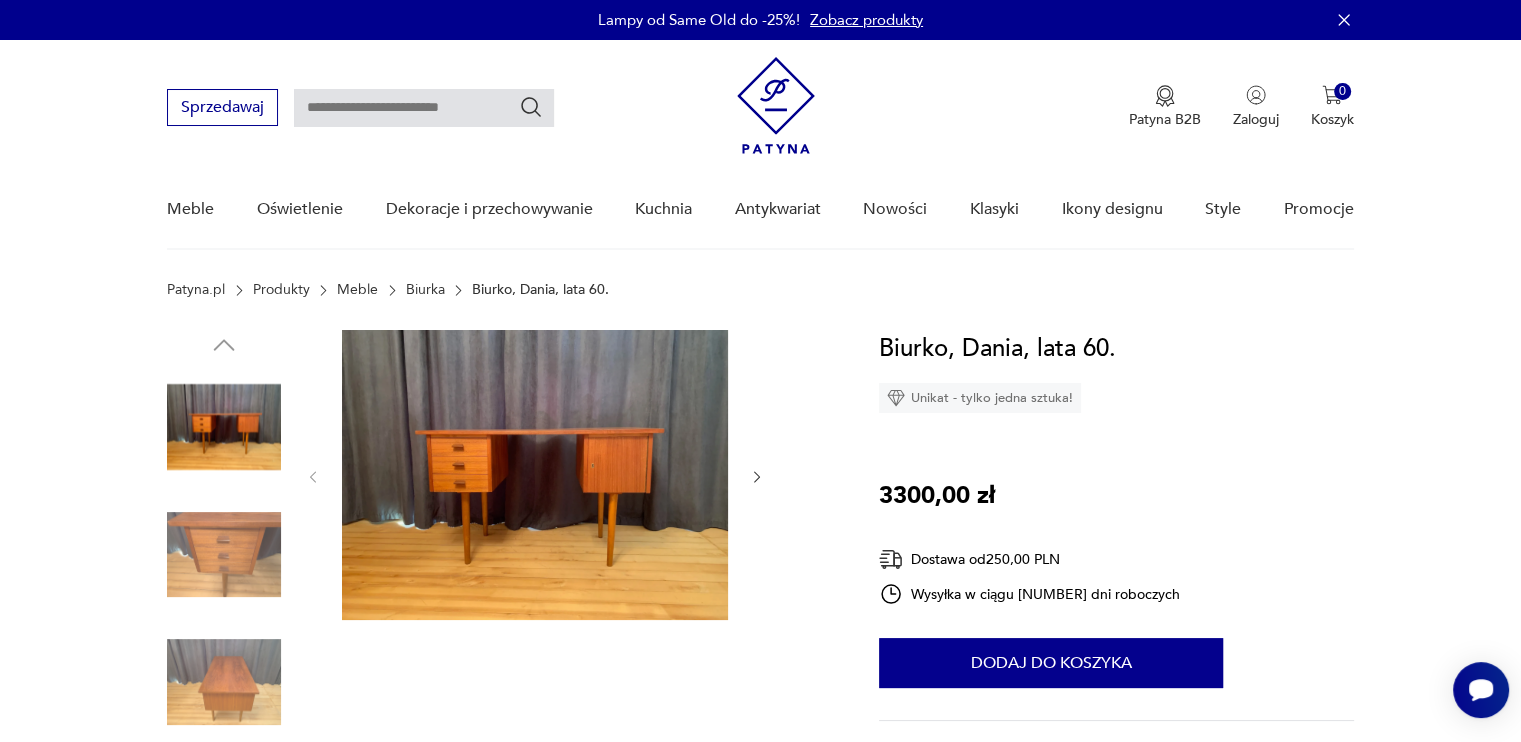 click at bounding box center [224, 555] 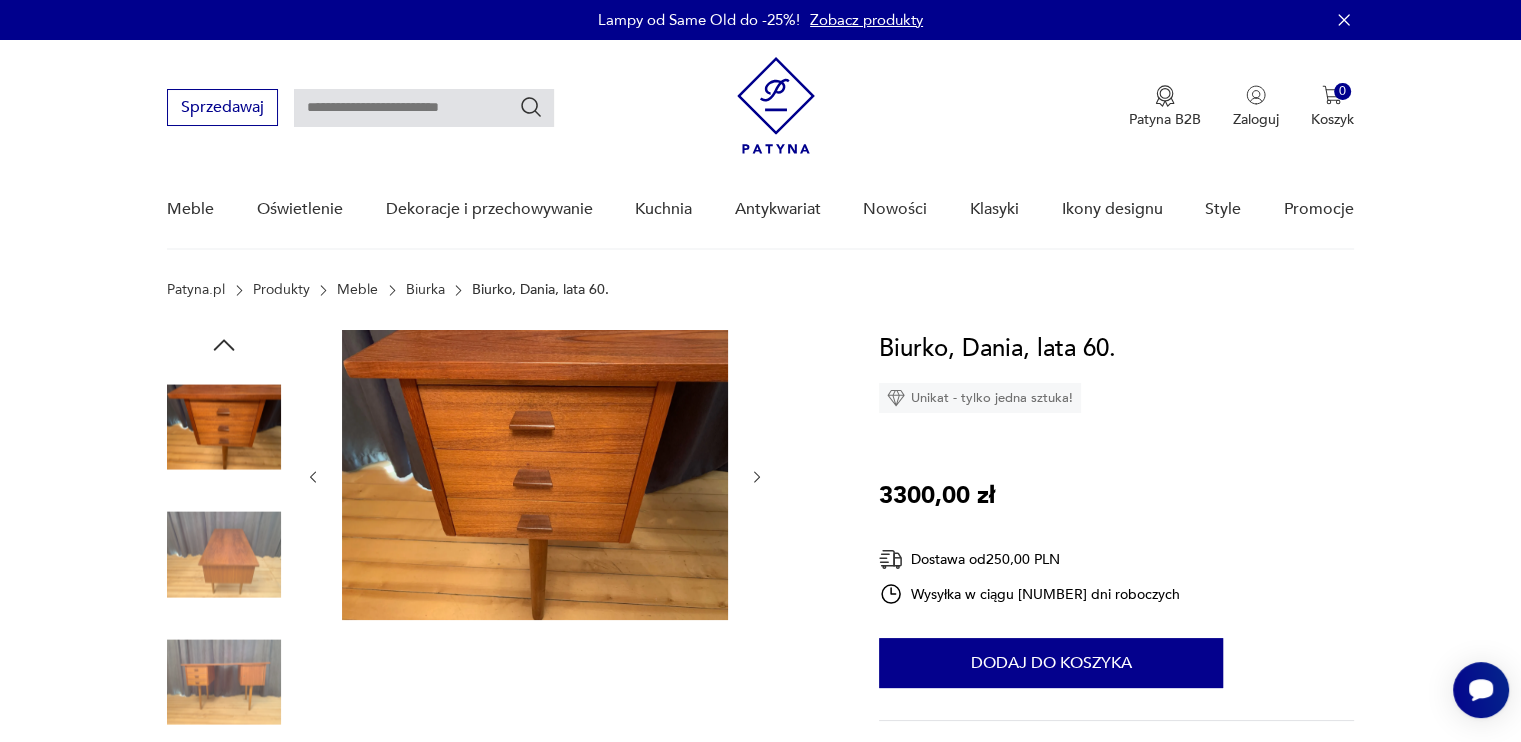 click at bounding box center (224, 555) 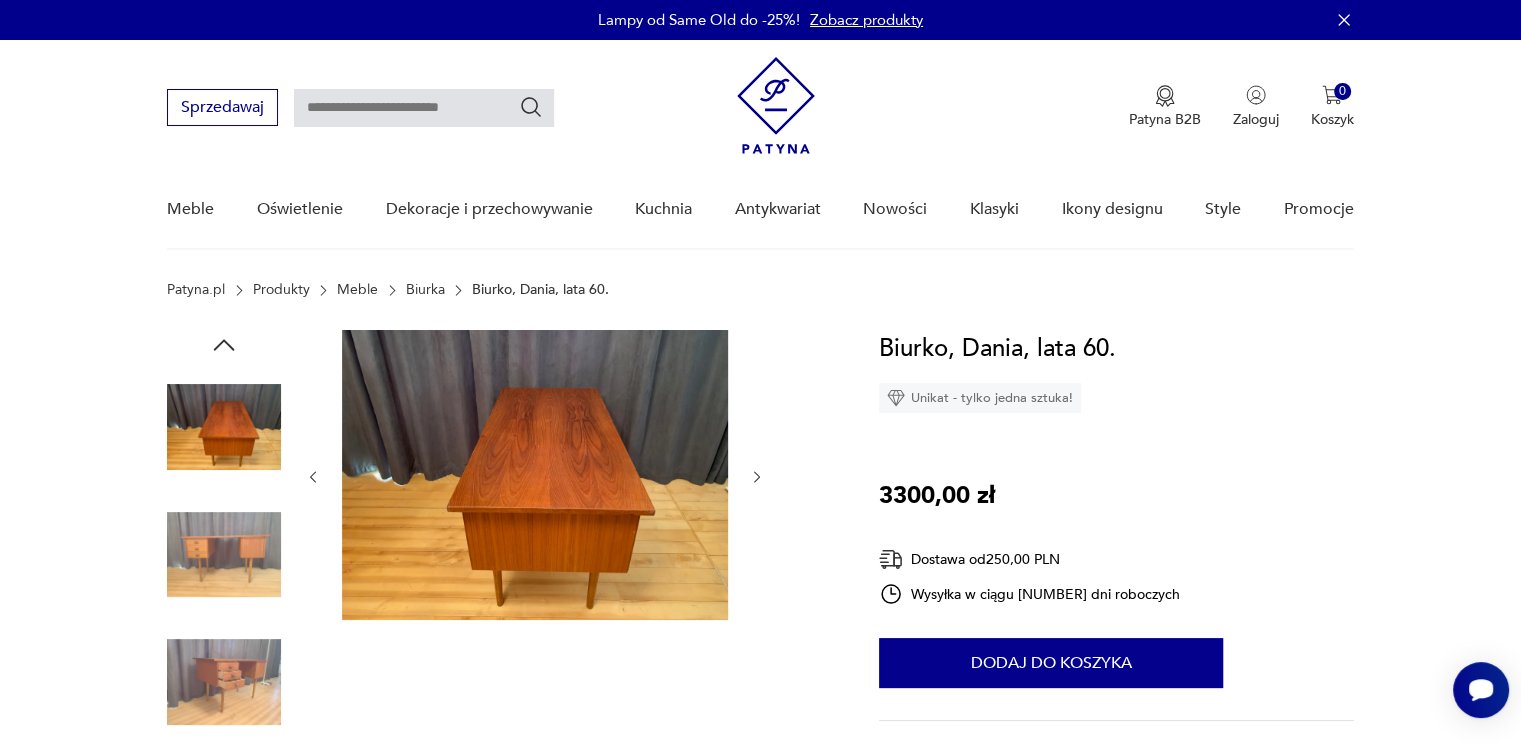 click at bounding box center [224, 555] 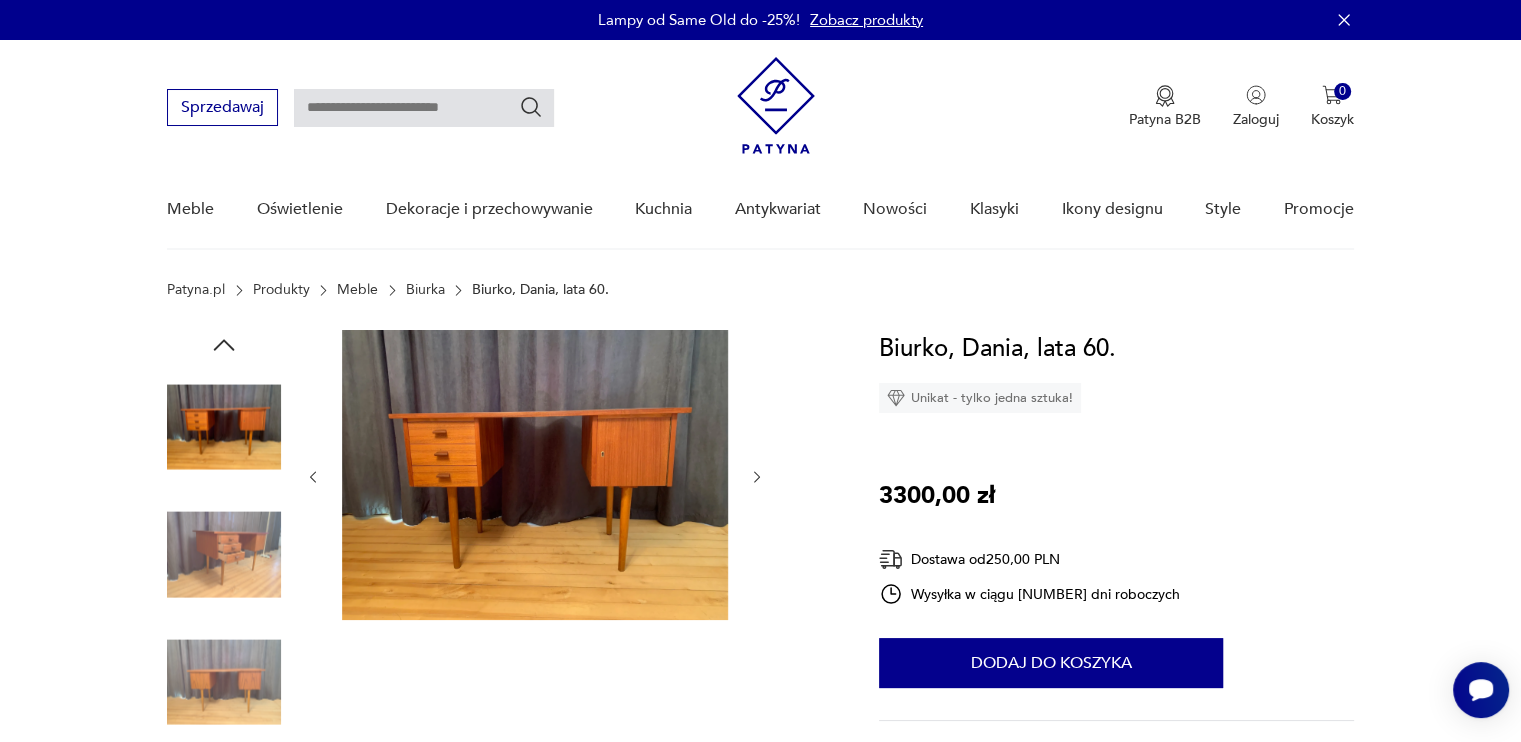 click at bounding box center (224, 555) 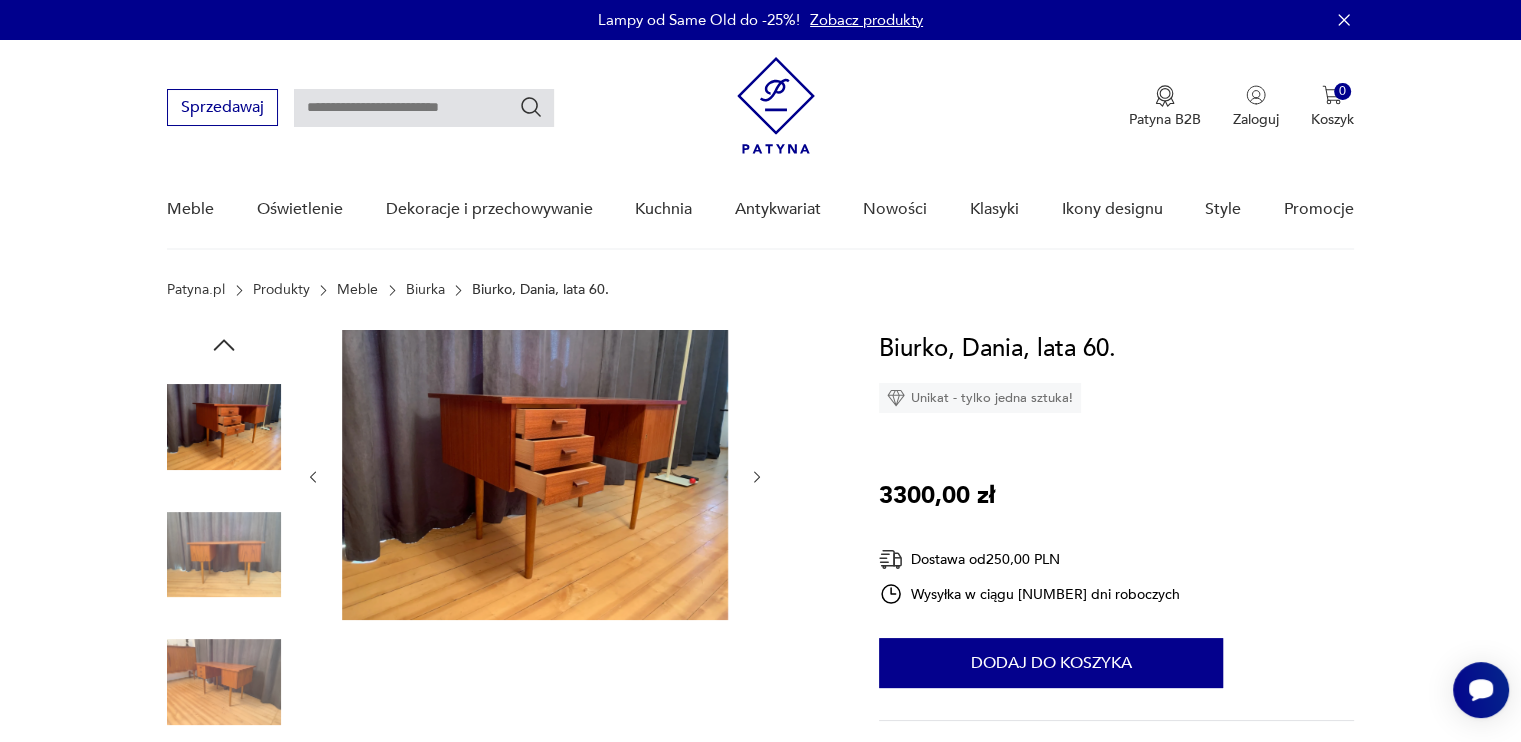 click at bounding box center [224, 555] 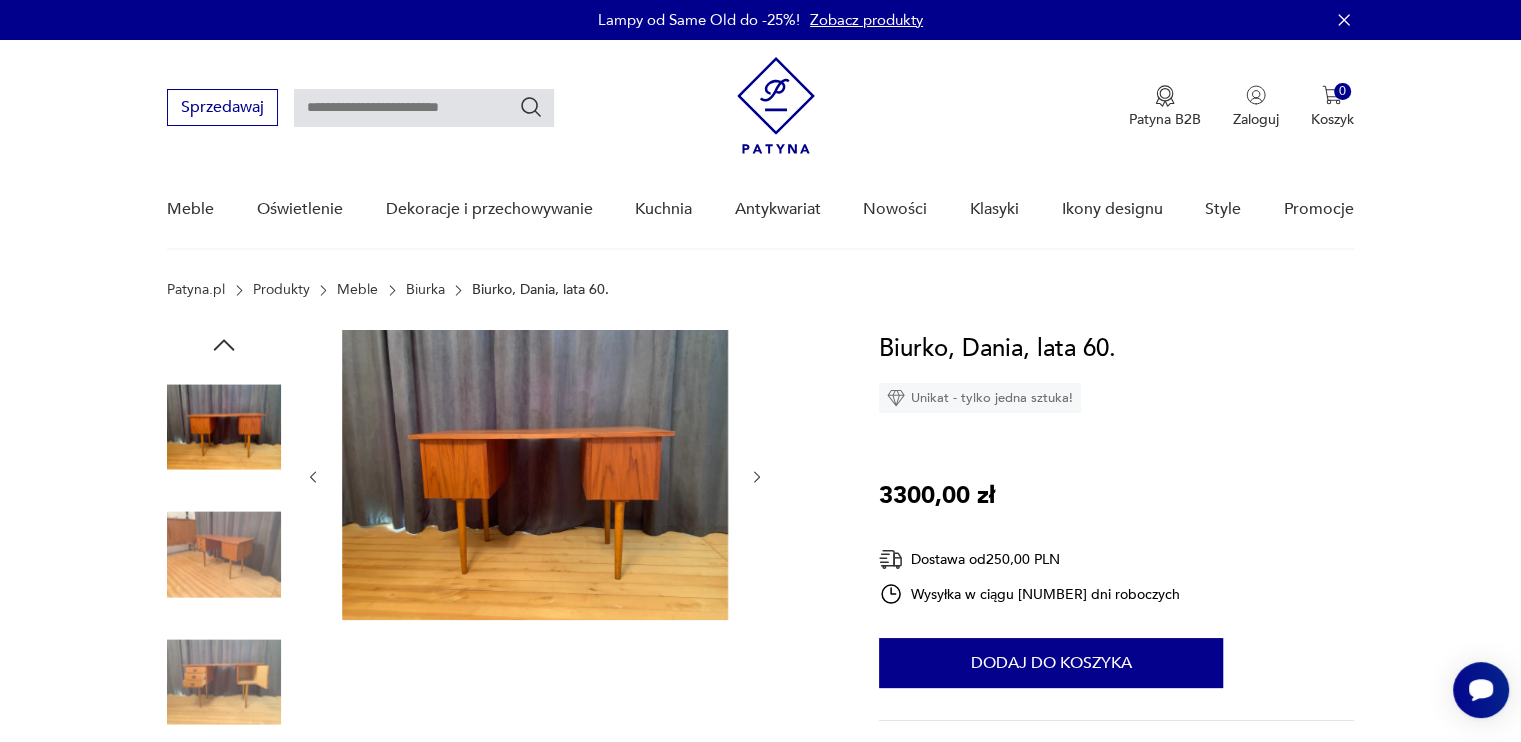 click at bounding box center [224, 555] 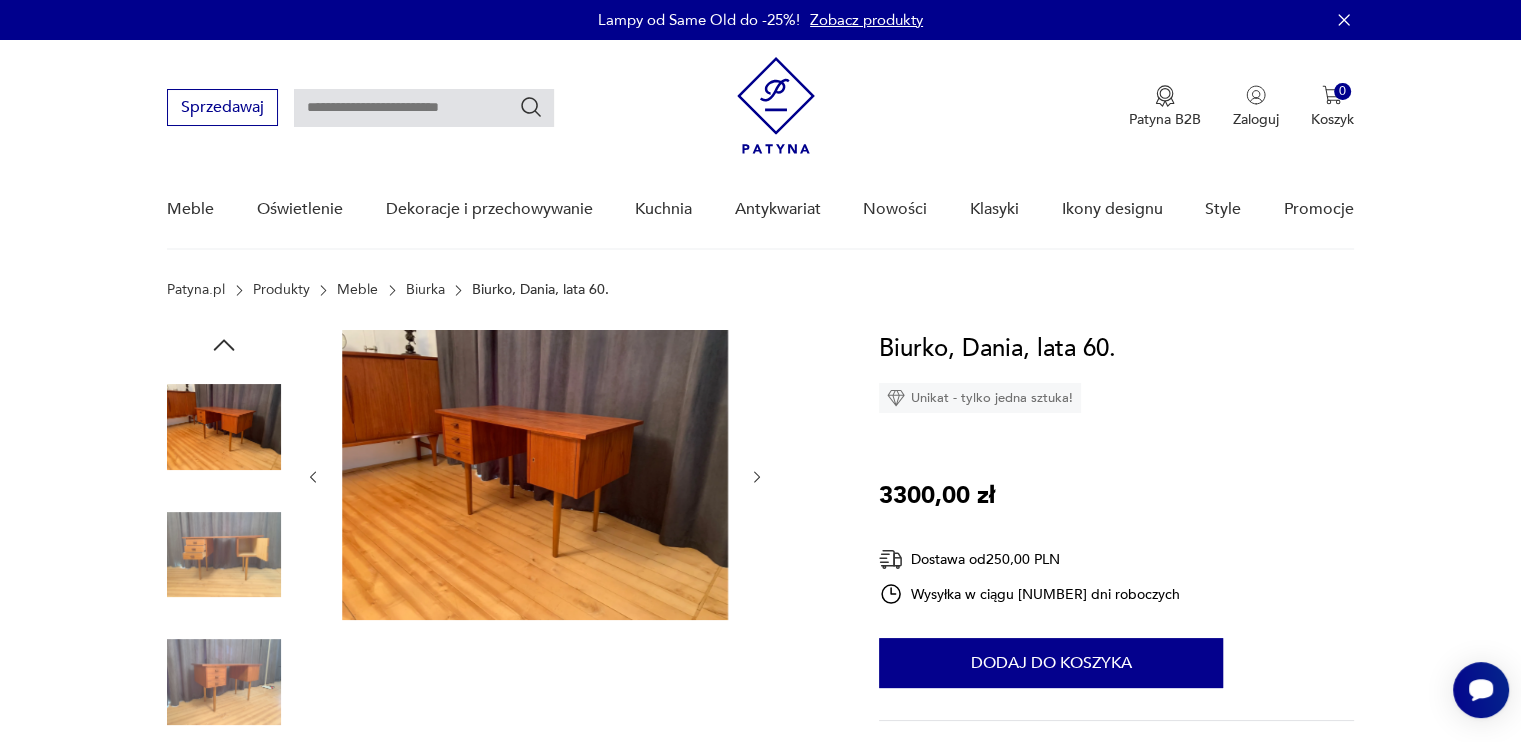 click at bounding box center [224, 555] 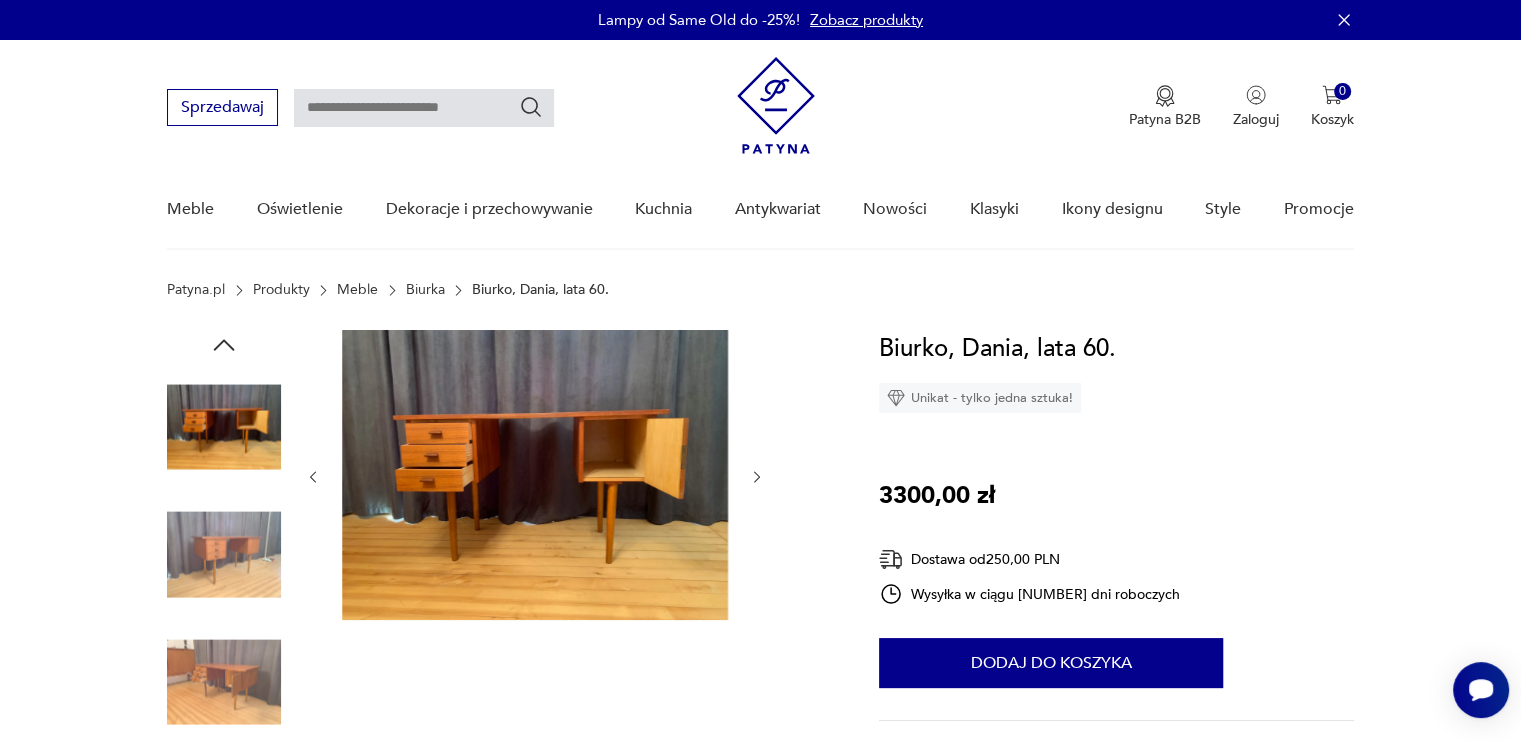 click at bounding box center (224, 555) 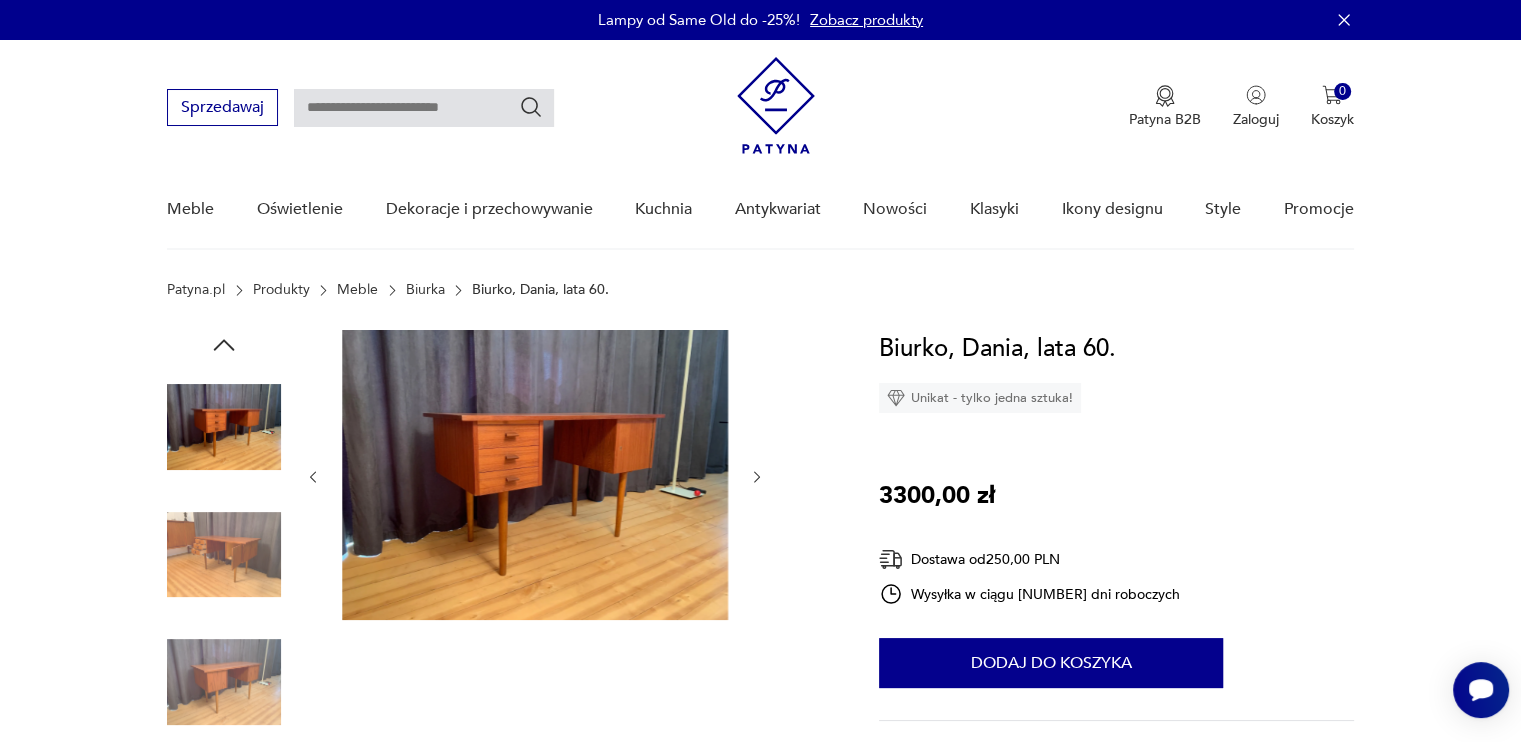 click at bounding box center (224, 555) 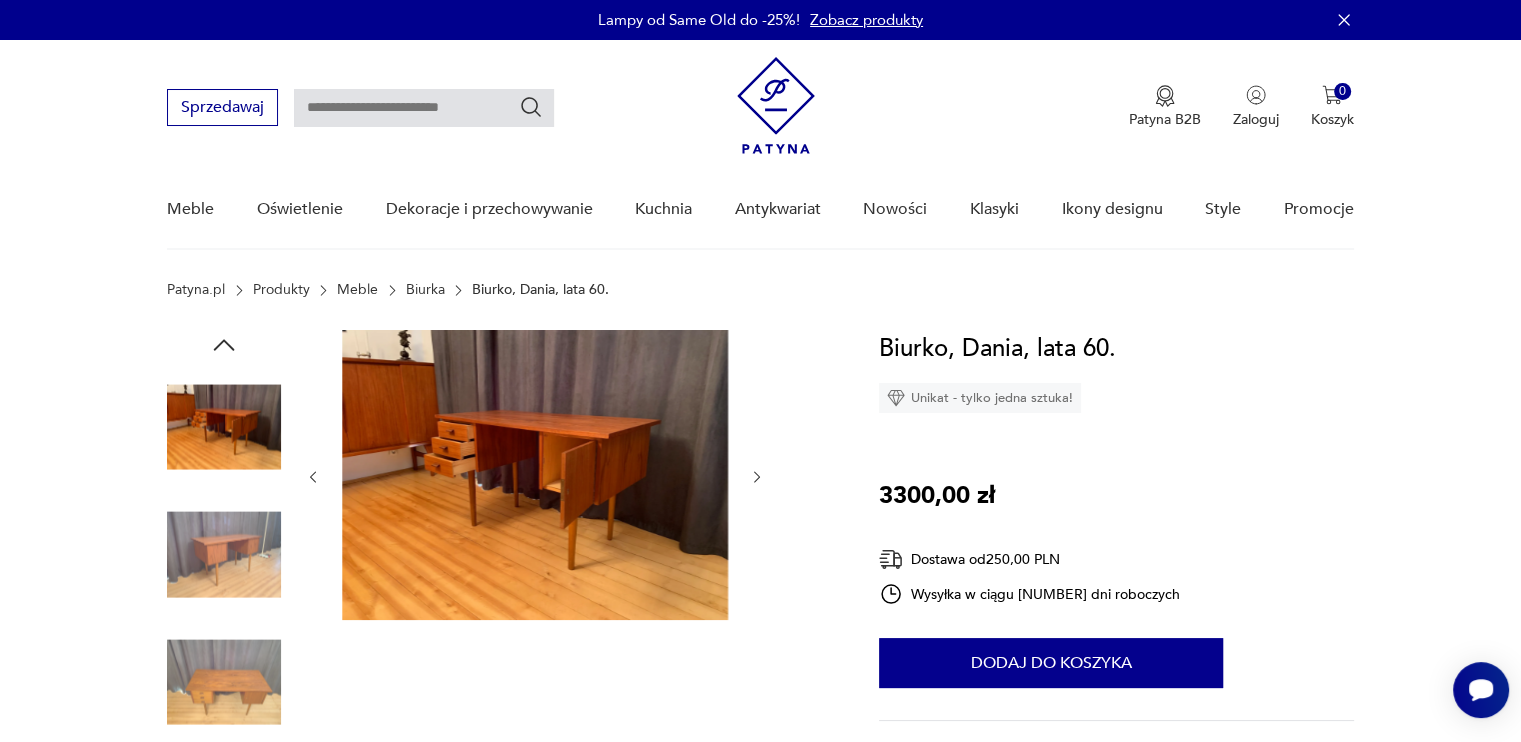 click at bounding box center [224, 555] 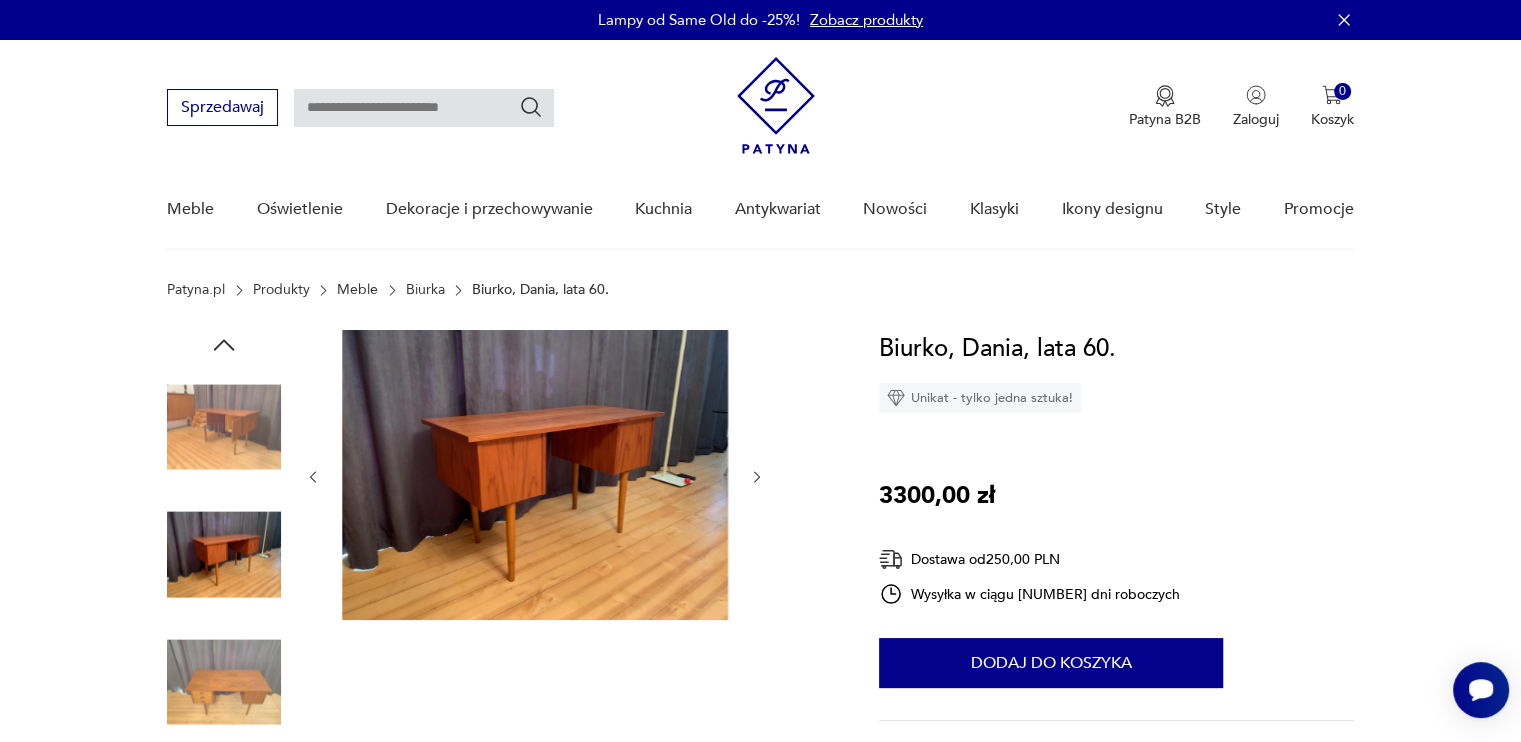 click at bounding box center (224, 555) 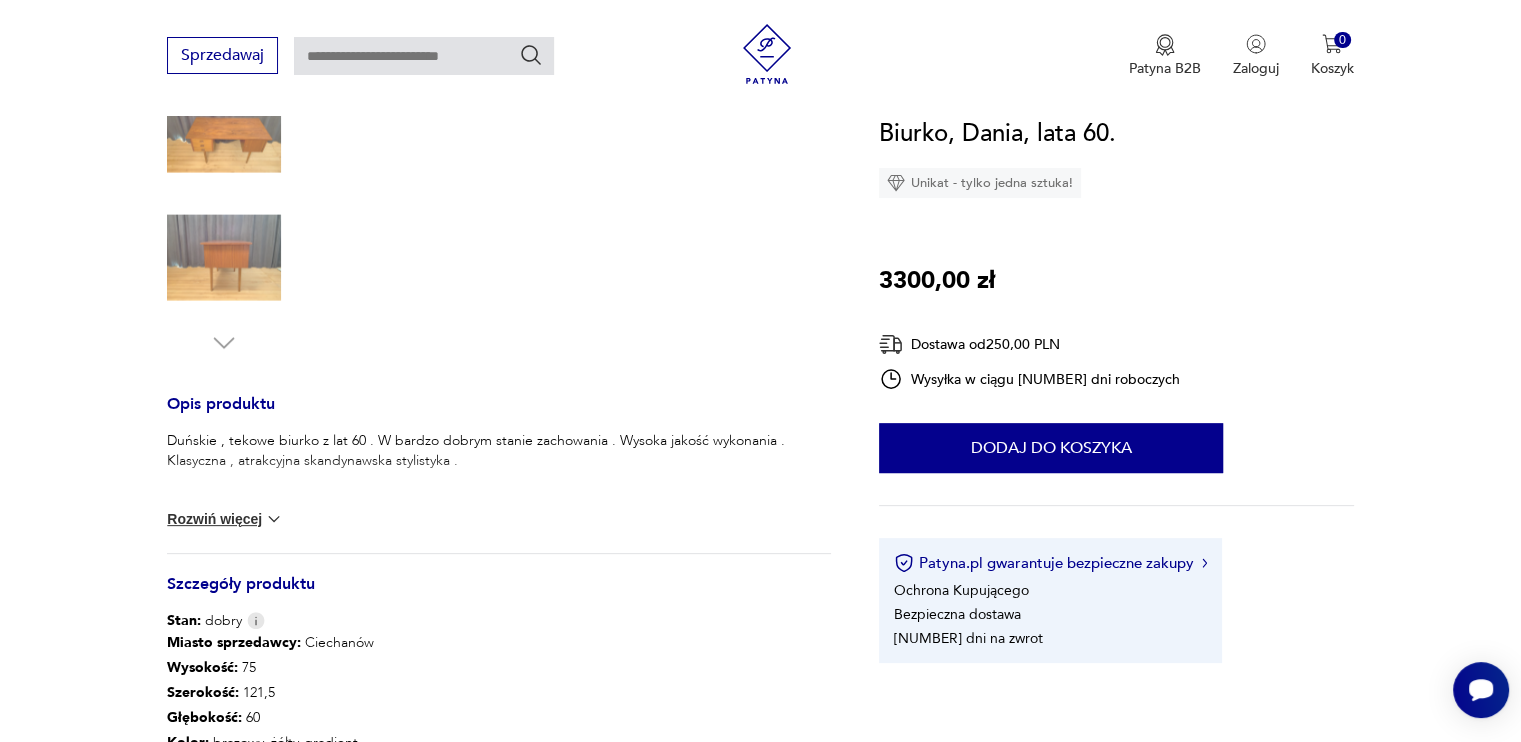 scroll, scrollTop: 600, scrollLeft: 0, axis: vertical 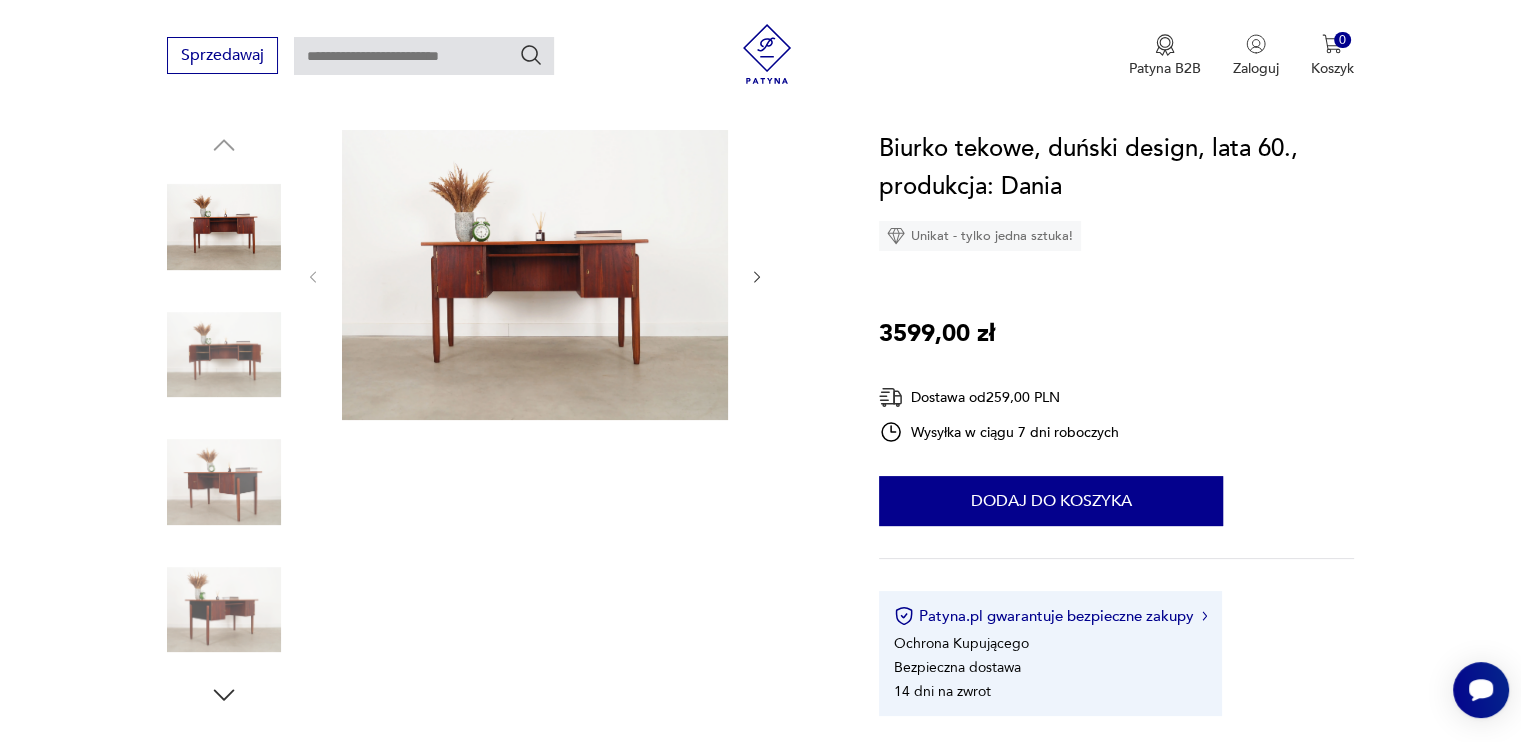 click at bounding box center [224, 355] 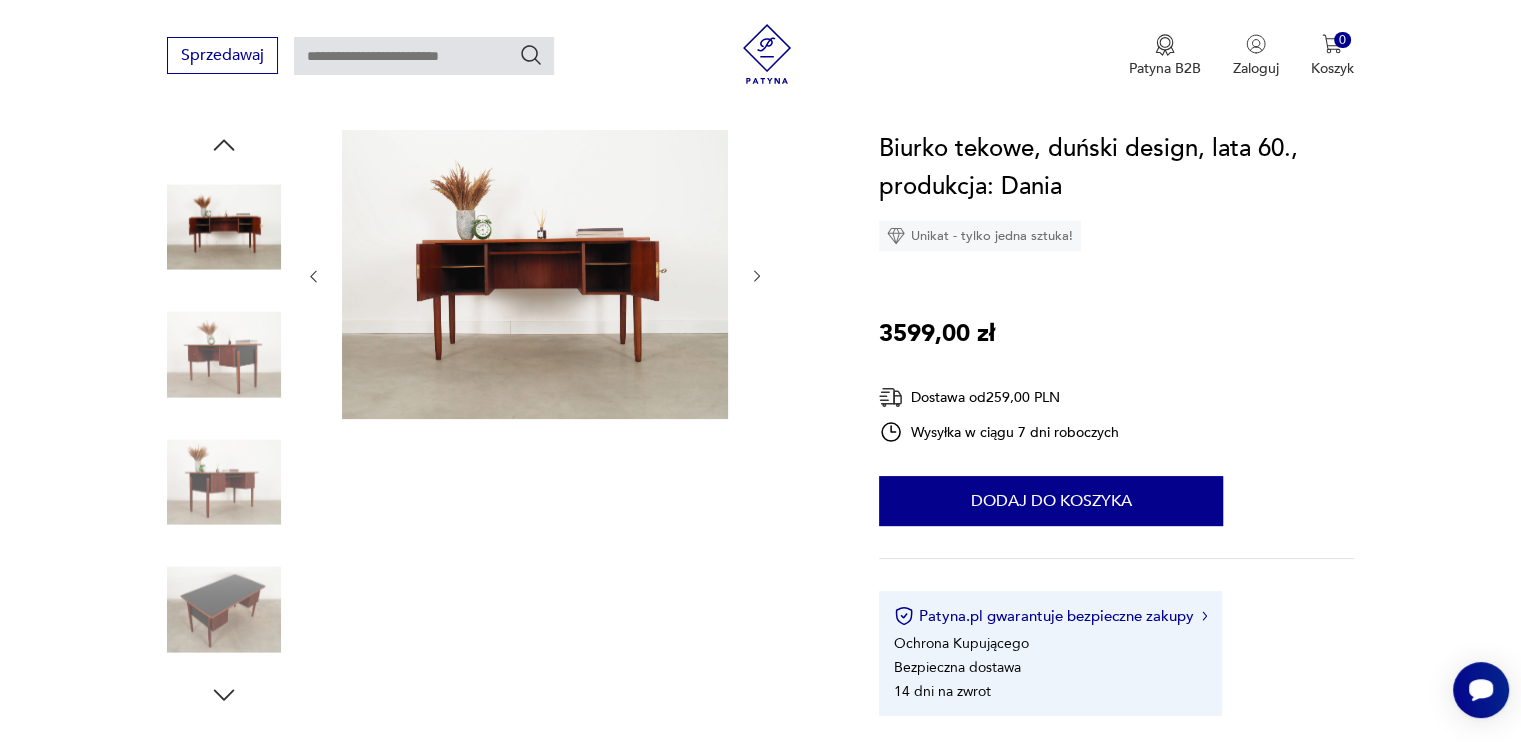 click at bounding box center [224, 355] 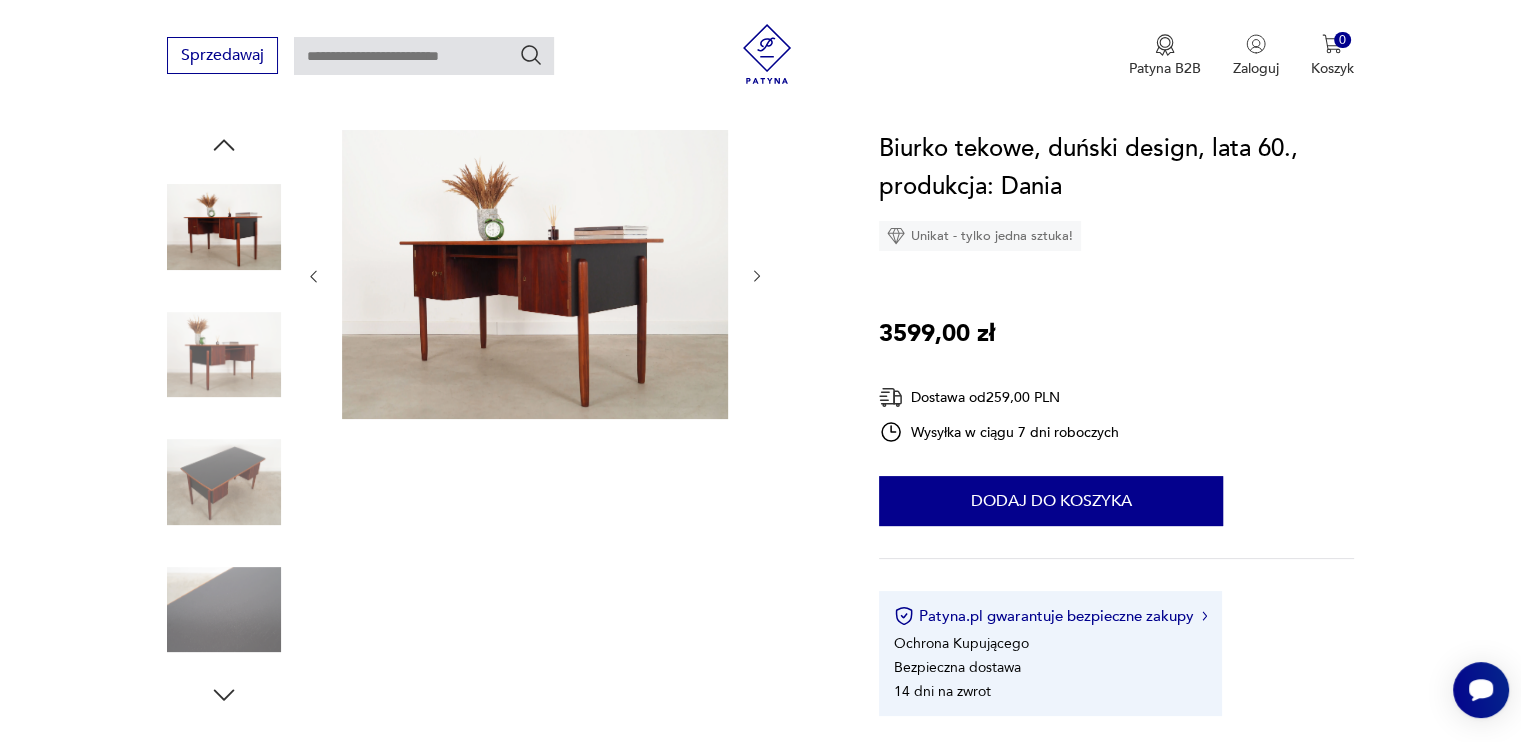 click at bounding box center [224, 355] 